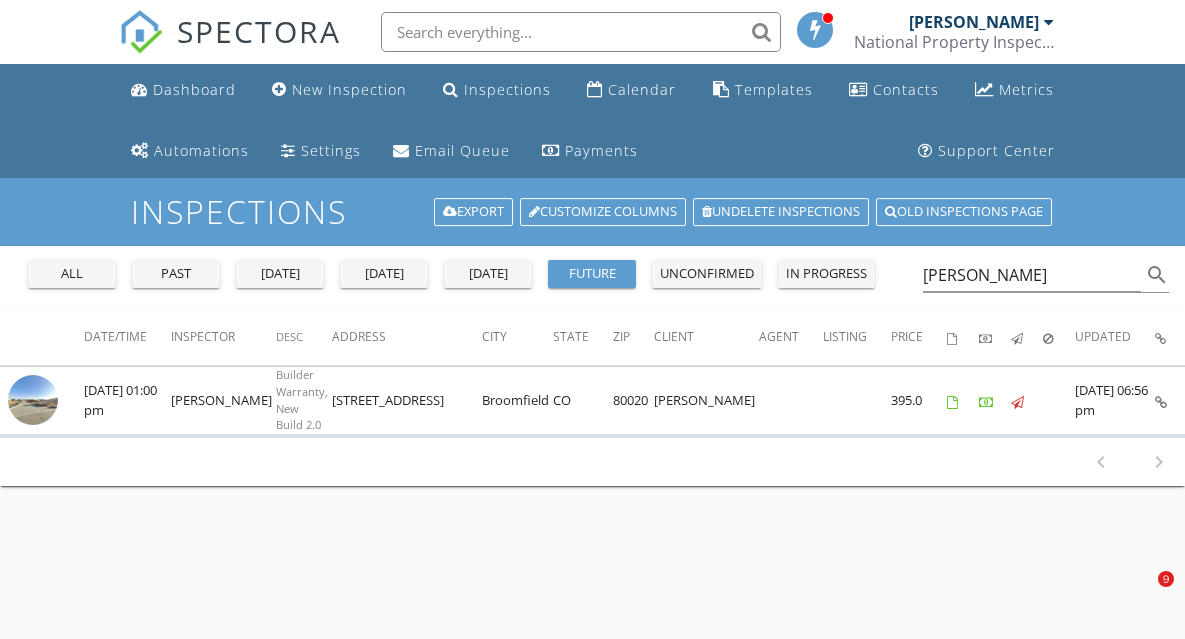 scroll, scrollTop: 0, scrollLeft: 0, axis: both 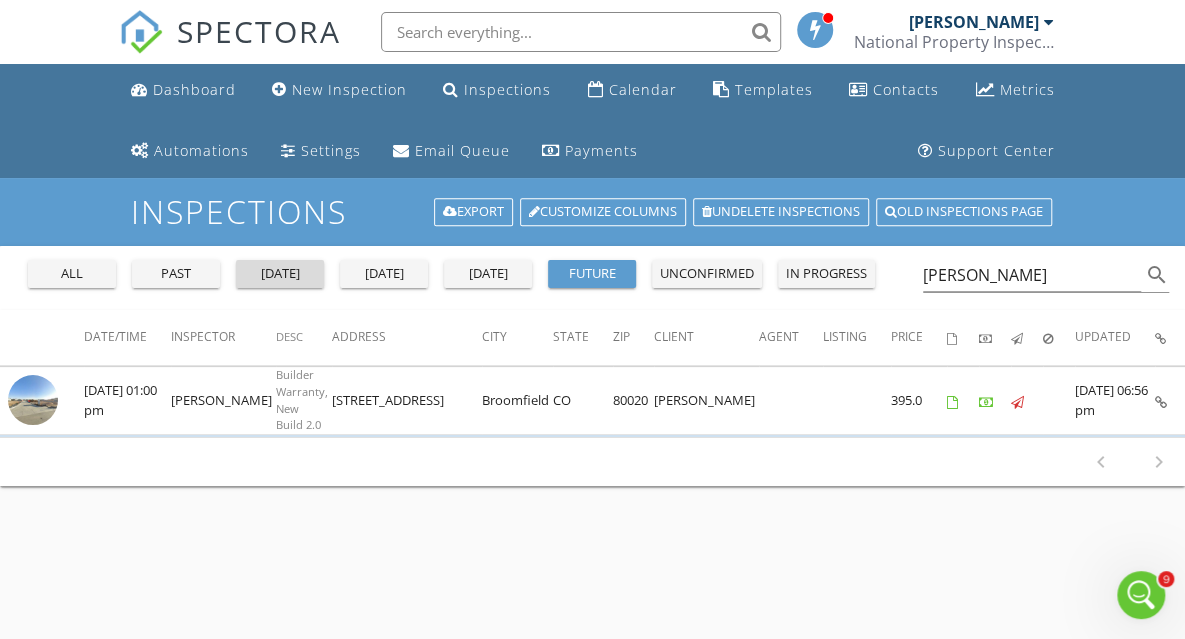 click on "[DATE]" at bounding box center (280, 274) 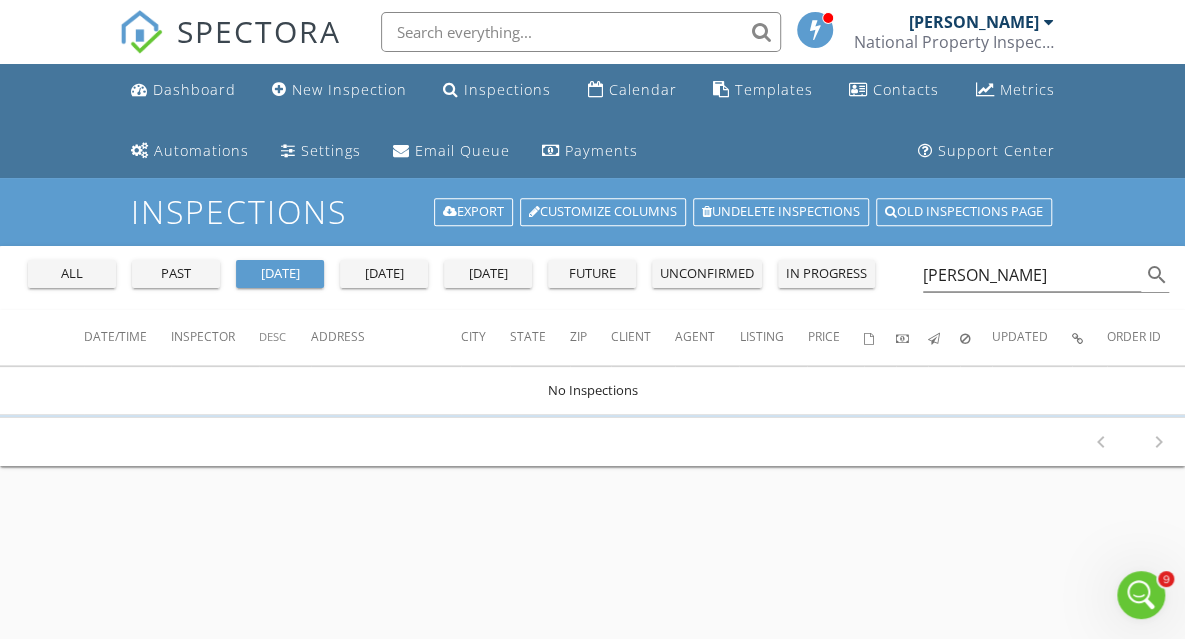 click on "Dashboard" at bounding box center [194, 89] 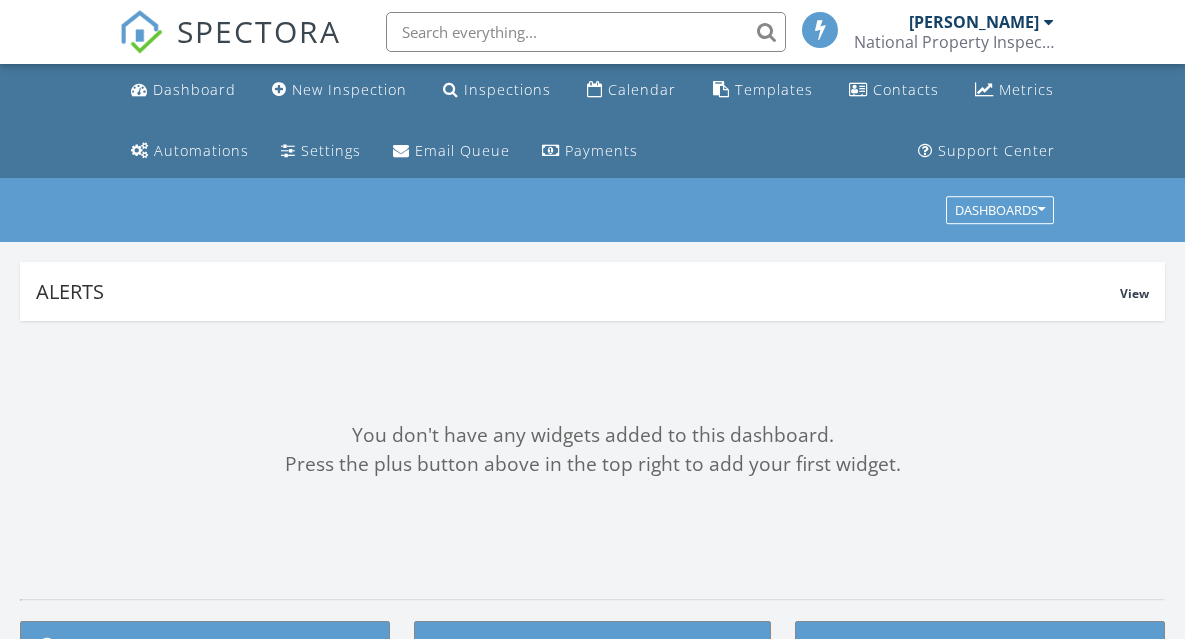 scroll, scrollTop: 0, scrollLeft: 0, axis: both 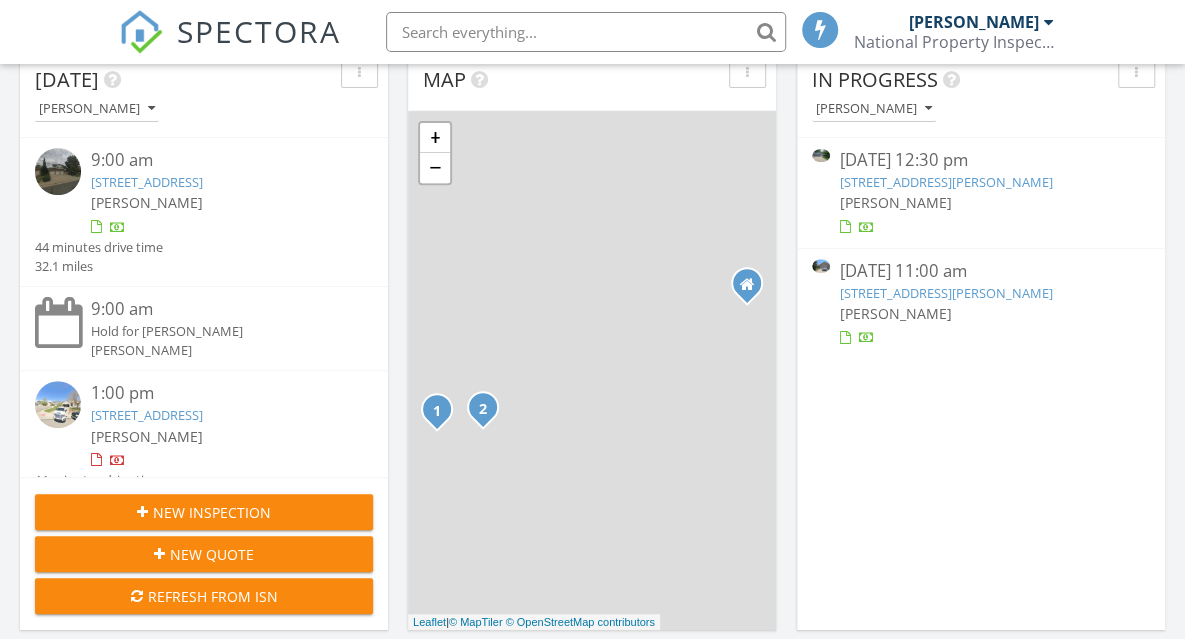 click on "SPECTORA
Mike Barnhill
National Property Inspections
Role:
Inspector
Change Role
Dashboard
New Inspection
Inspections
Calendar
Template Editor
Contacts
Automations
Team
Metrics
Payments
Data Exports
Billing
Reporting
Advanced
Settings
What's New
Sign Out
Change Active Role
Your account has more than one possible role. Please choose how you'd like to view the site:
Company/Agency
City
Role
Dashboard
New Inspection
Inspections
Calendar
Templates
Contacts
Metrics
Automations
Settings
Email Queue
Payments
Support Center
All schedulers" at bounding box center [592, 1169] 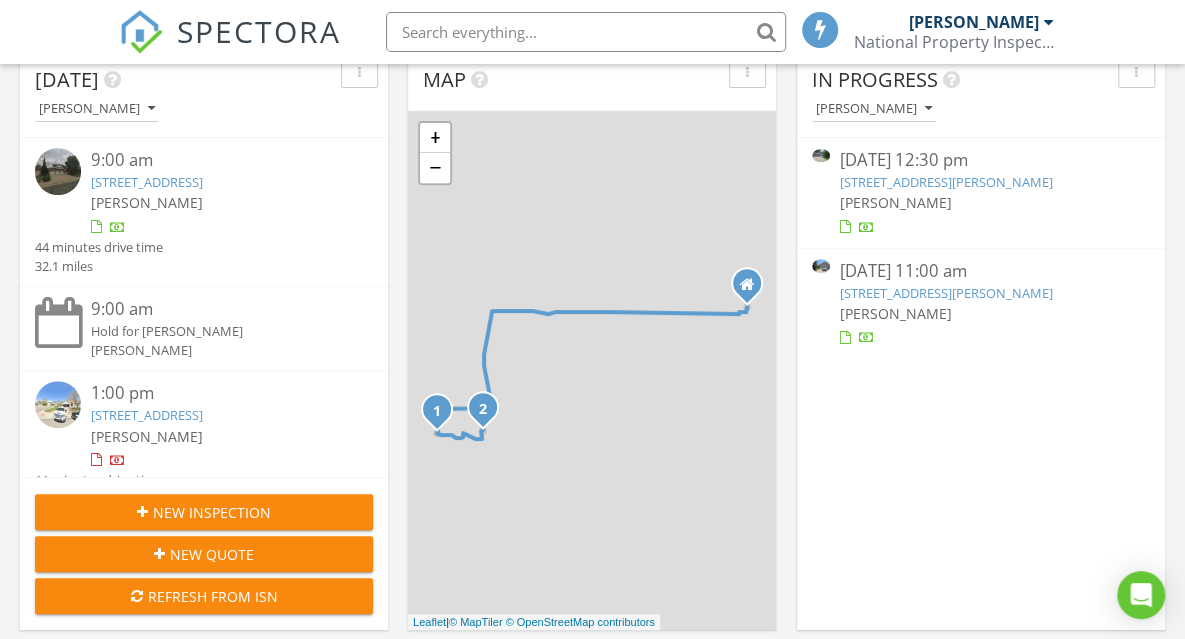 scroll, scrollTop: 10, scrollLeft: 10, axis: both 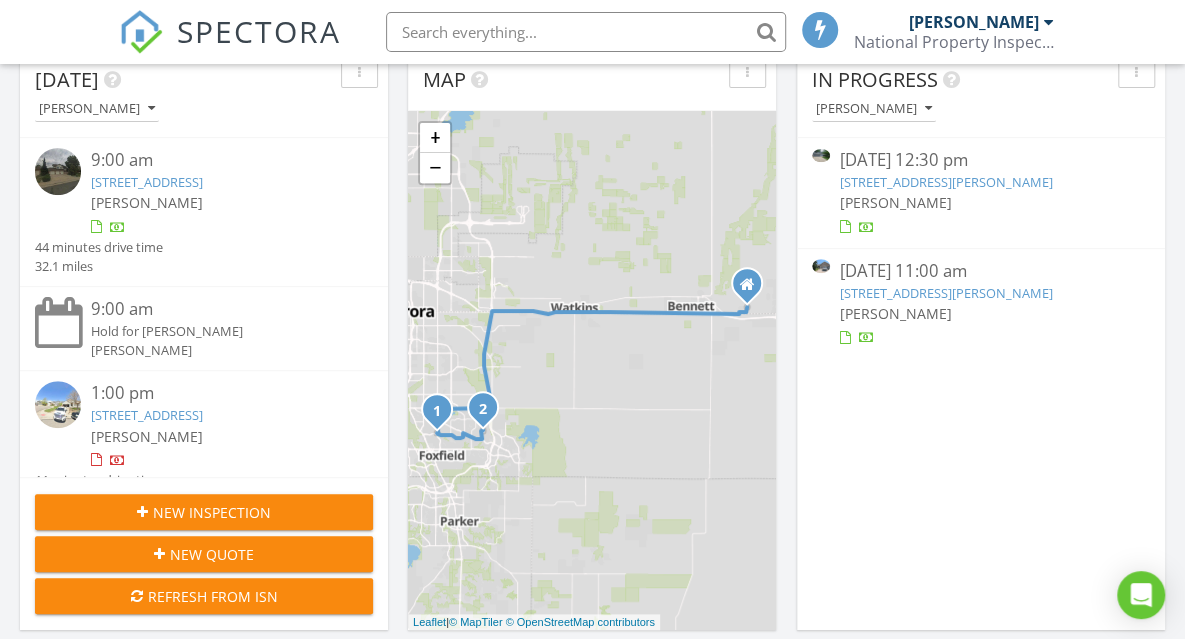 click on "15635 Dawson Creek Dr, Monument, CO 80132" at bounding box center [946, 293] 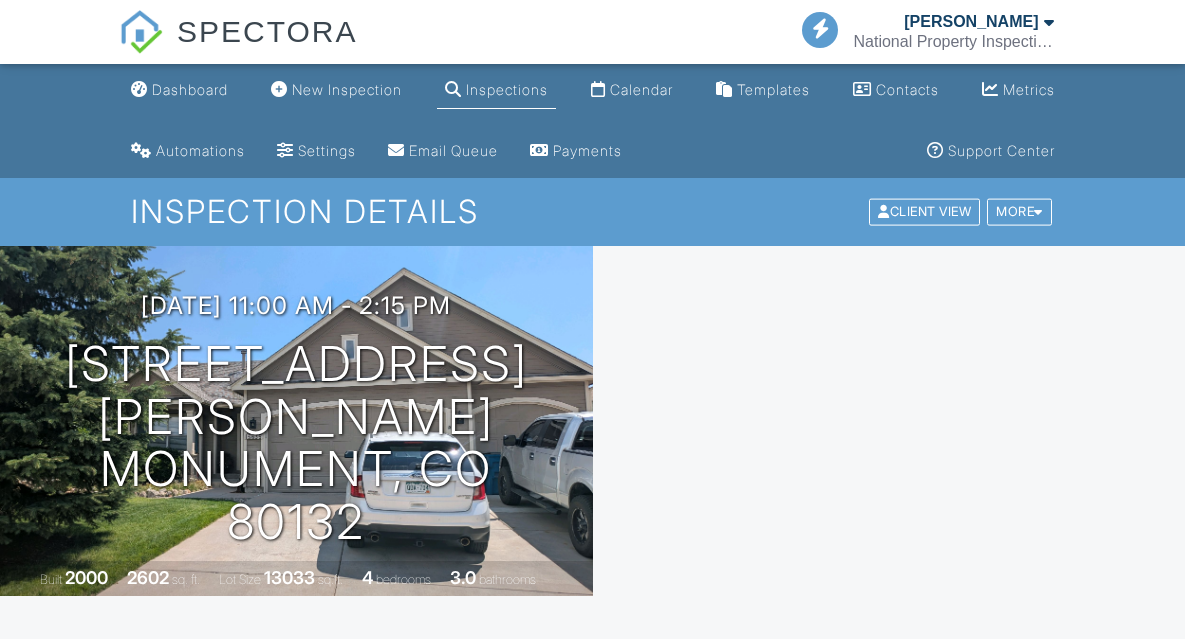 scroll, scrollTop: 0, scrollLeft: 0, axis: both 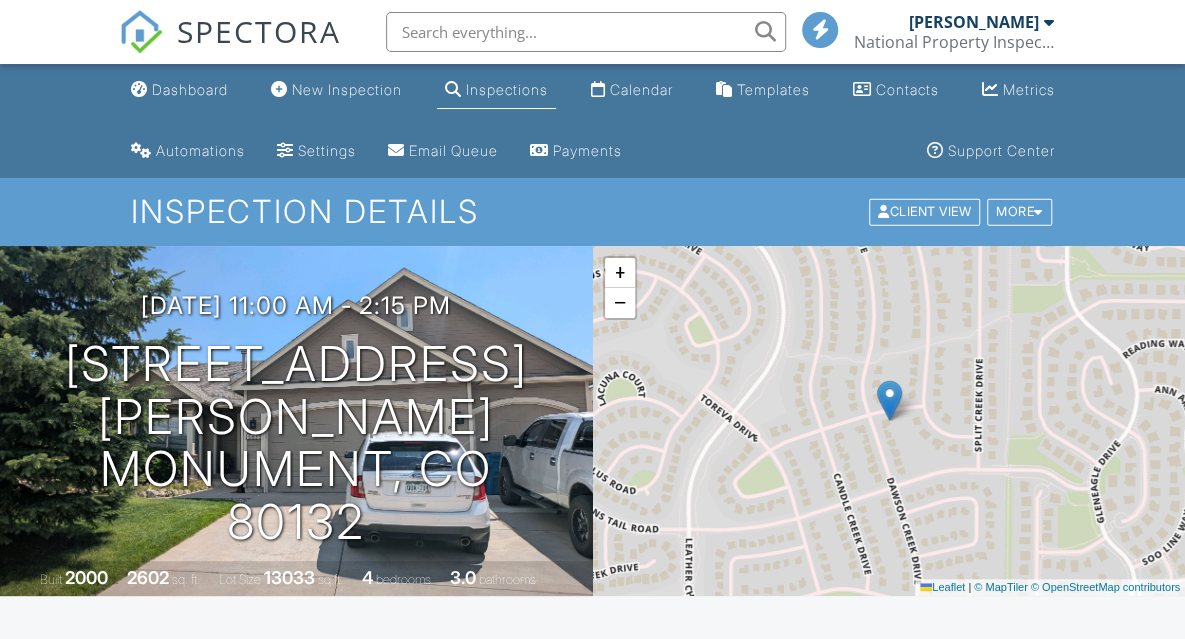 click on "Edit" at bounding box center (651, 774) 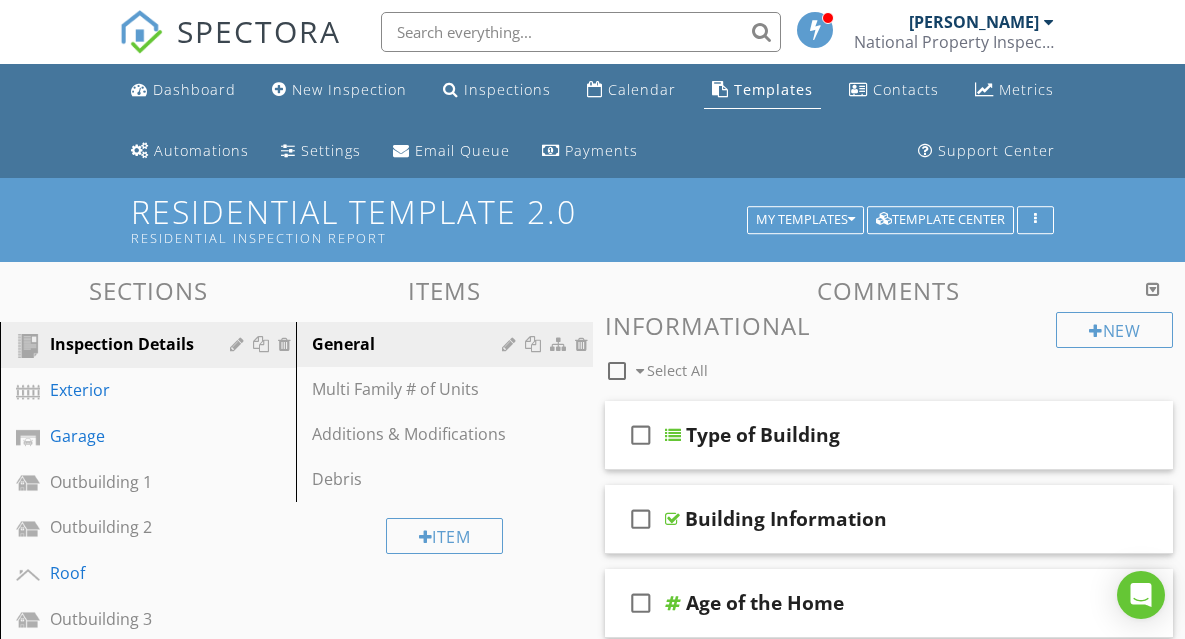 scroll, scrollTop: 0, scrollLeft: 0, axis: both 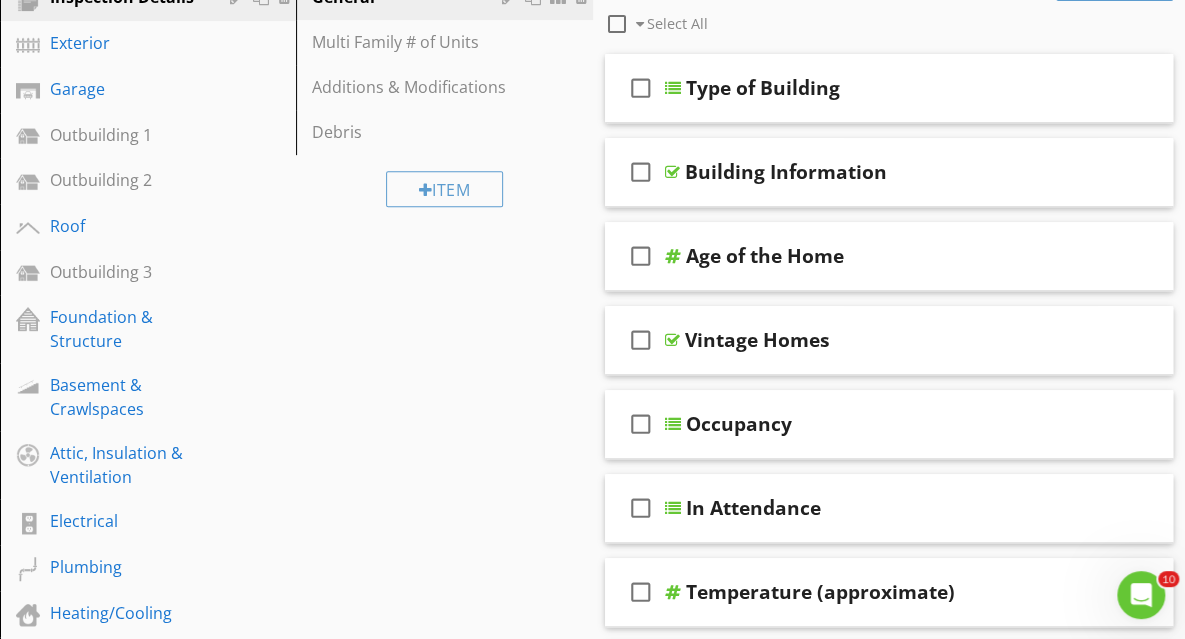 click on "Heating/Cooling" at bounding box center (125, 613) 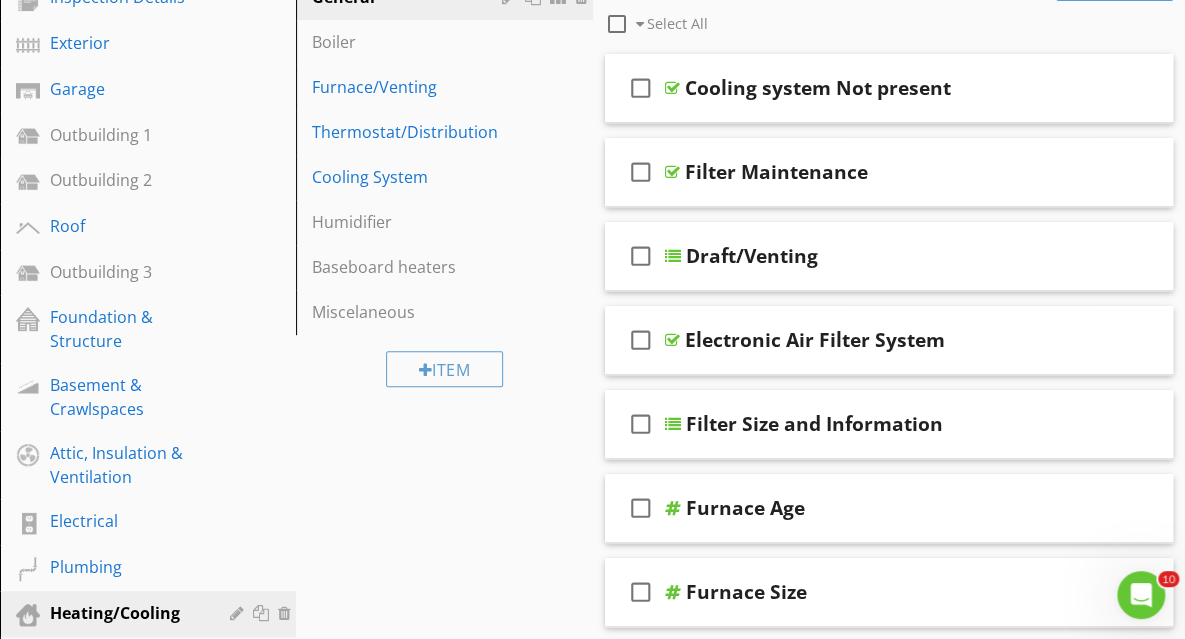 click on "Cooling System" at bounding box center [409, 177] 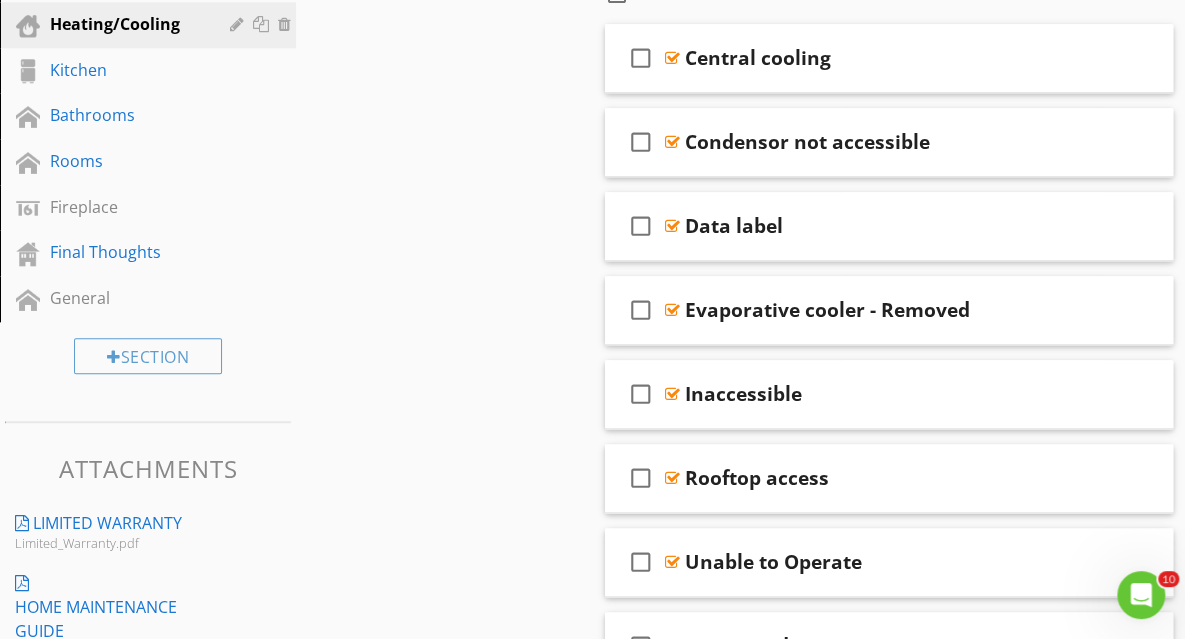 scroll, scrollTop: 937, scrollLeft: 0, axis: vertical 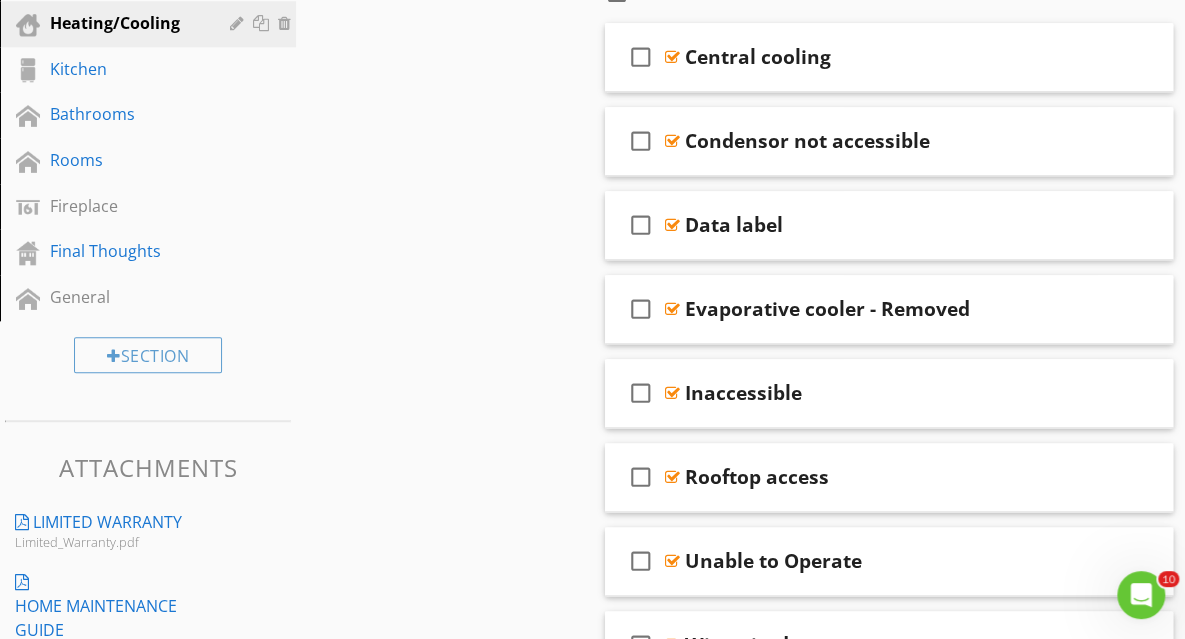 click on "check_box_outline_blank
Unable to Operate" at bounding box center [889, 561] 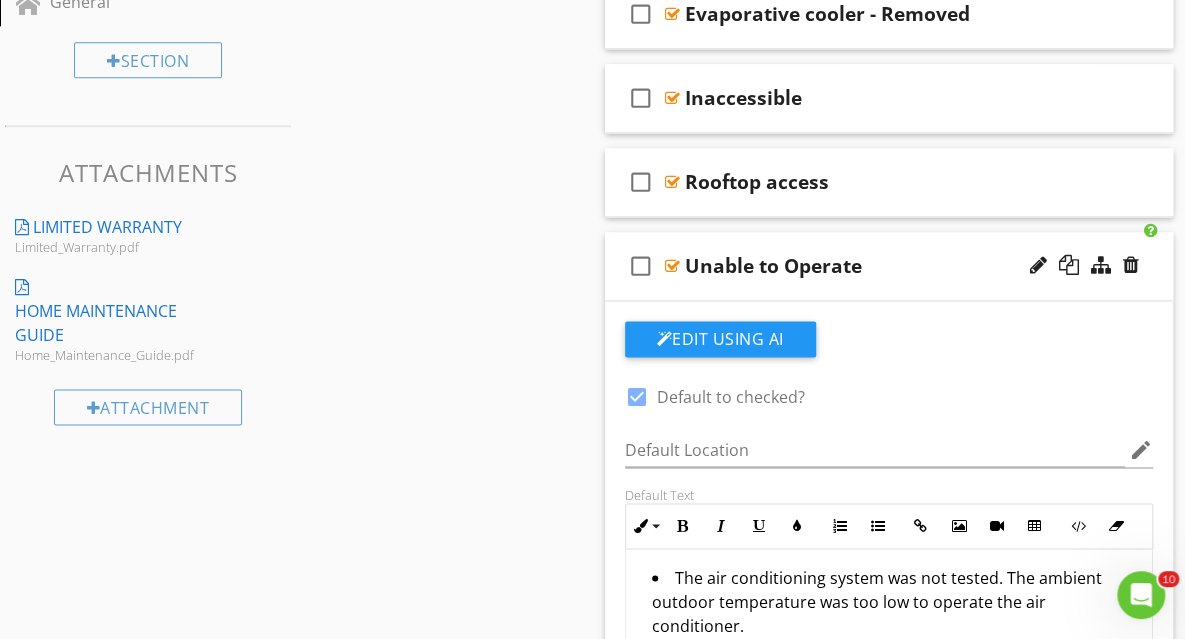 scroll, scrollTop: 1238, scrollLeft: 0, axis: vertical 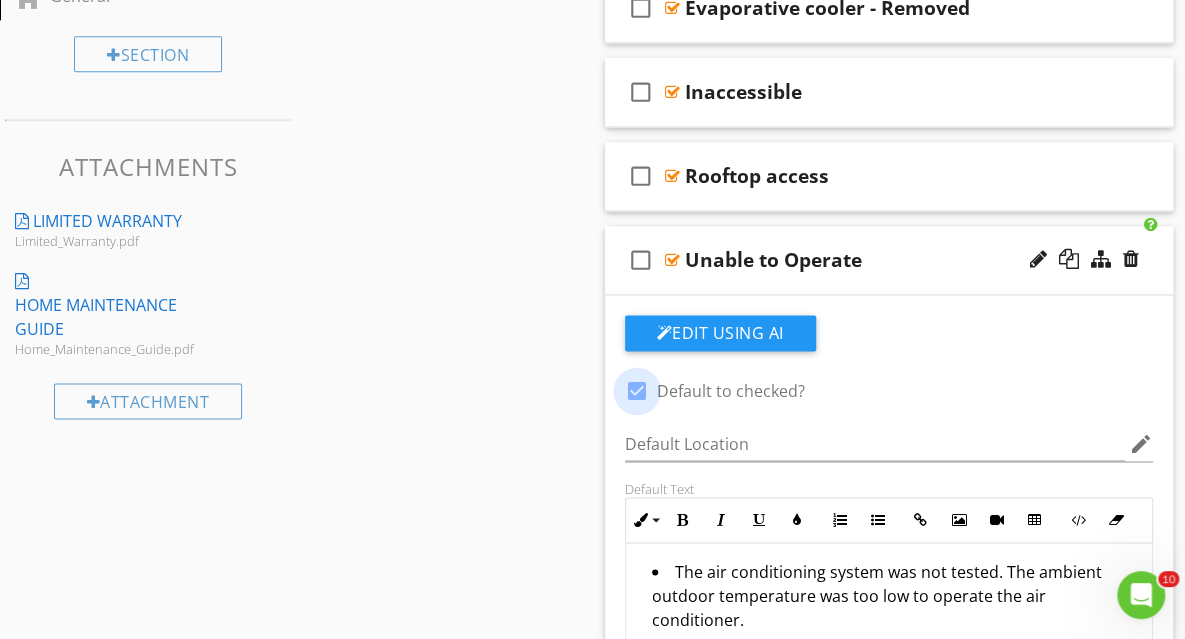 click at bounding box center [637, 391] 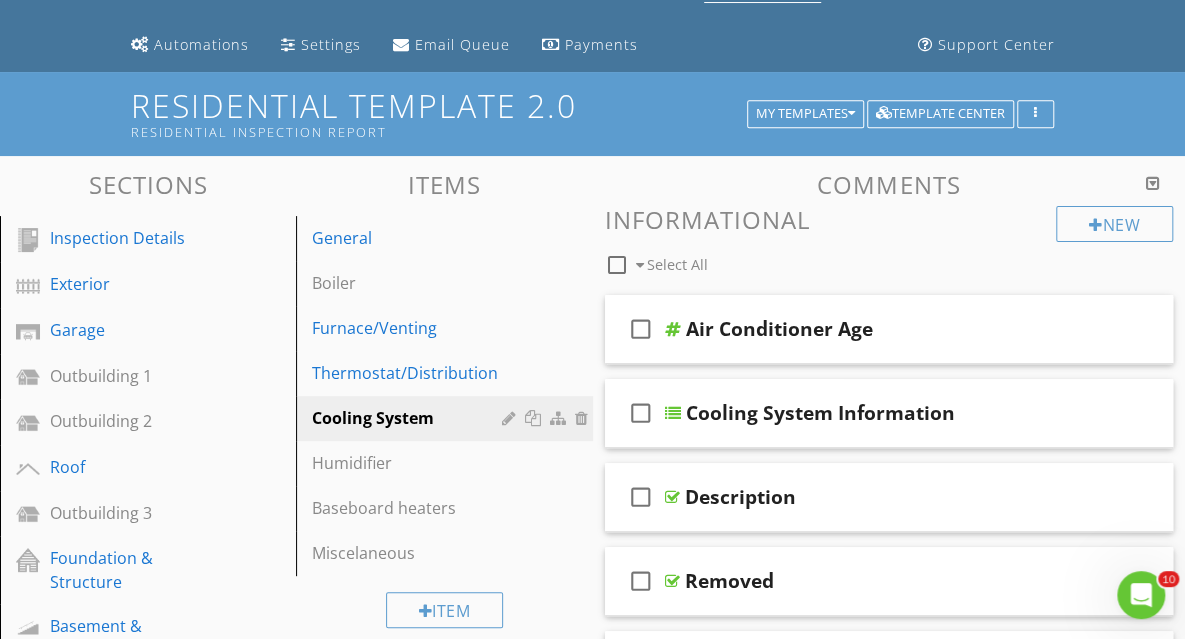 scroll, scrollTop: 104, scrollLeft: 0, axis: vertical 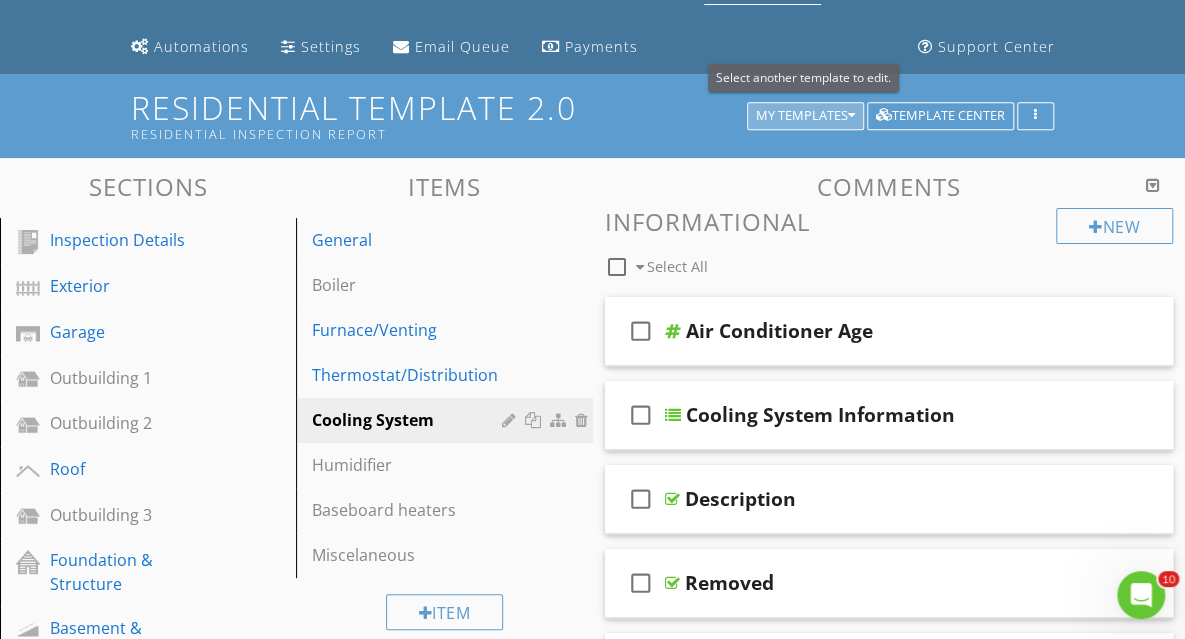 click on "My Templates" at bounding box center (805, 116) 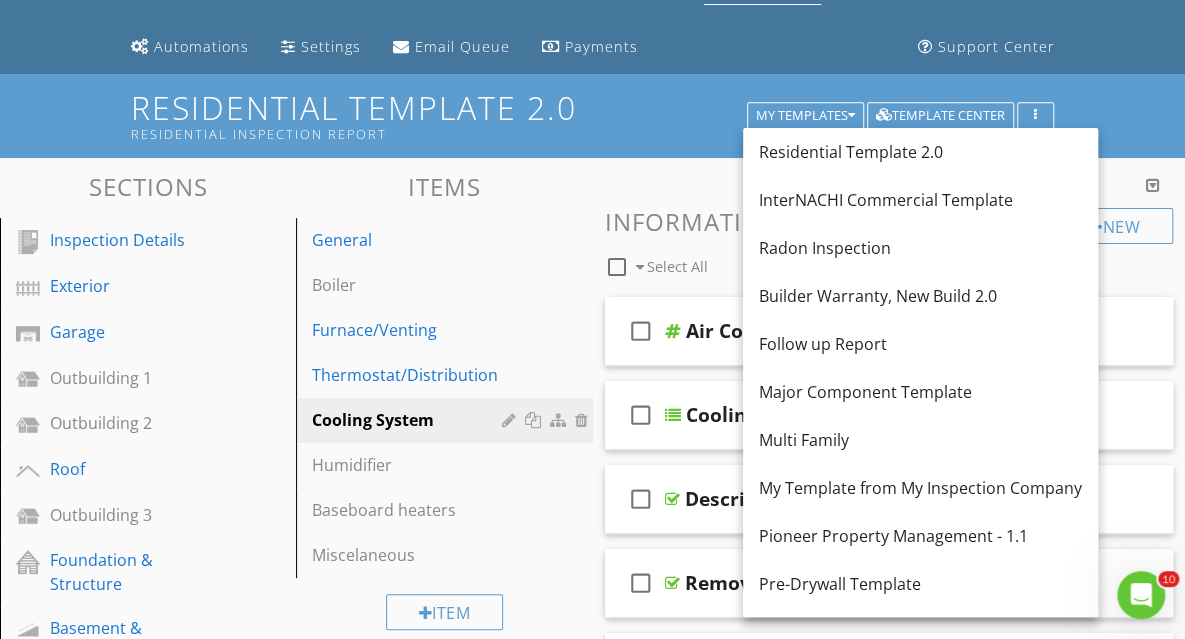click on "Builder Warranty, New Build 2.0" at bounding box center (920, 296) 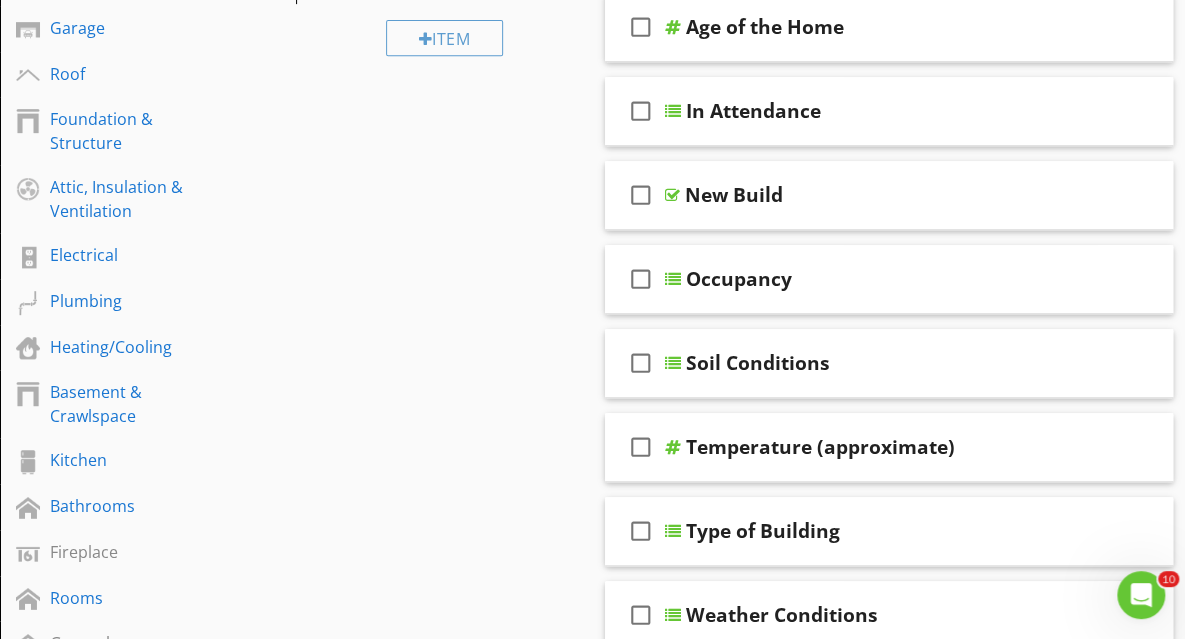 scroll, scrollTop: 408, scrollLeft: 0, axis: vertical 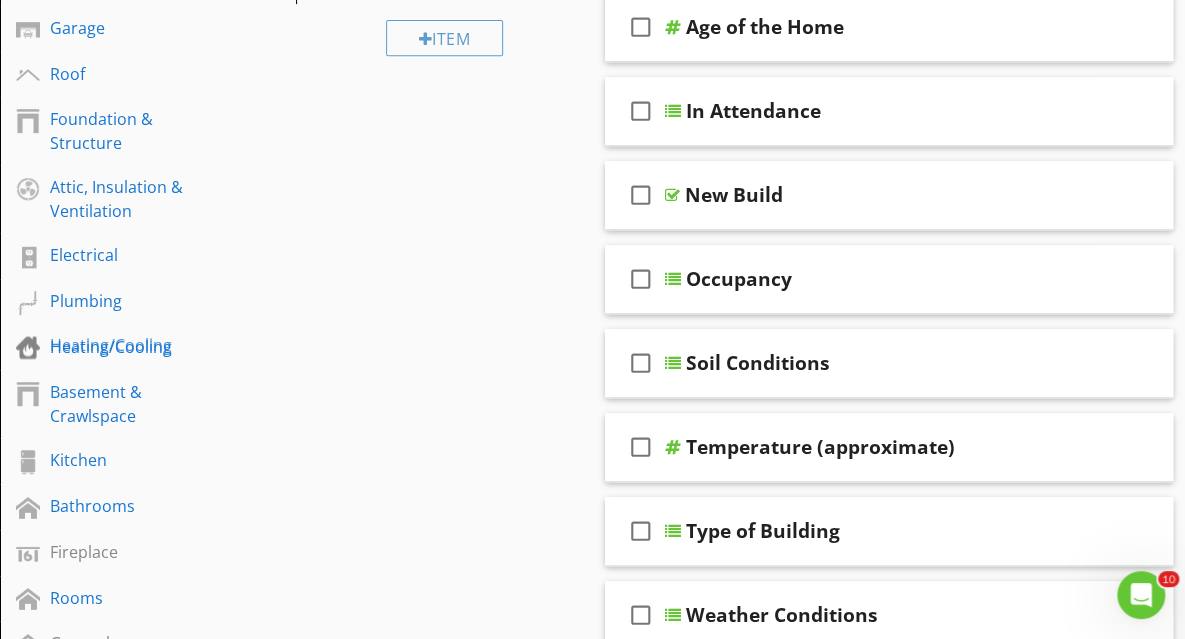 click on "Heating/Cooling" at bounding box center (125, 347) 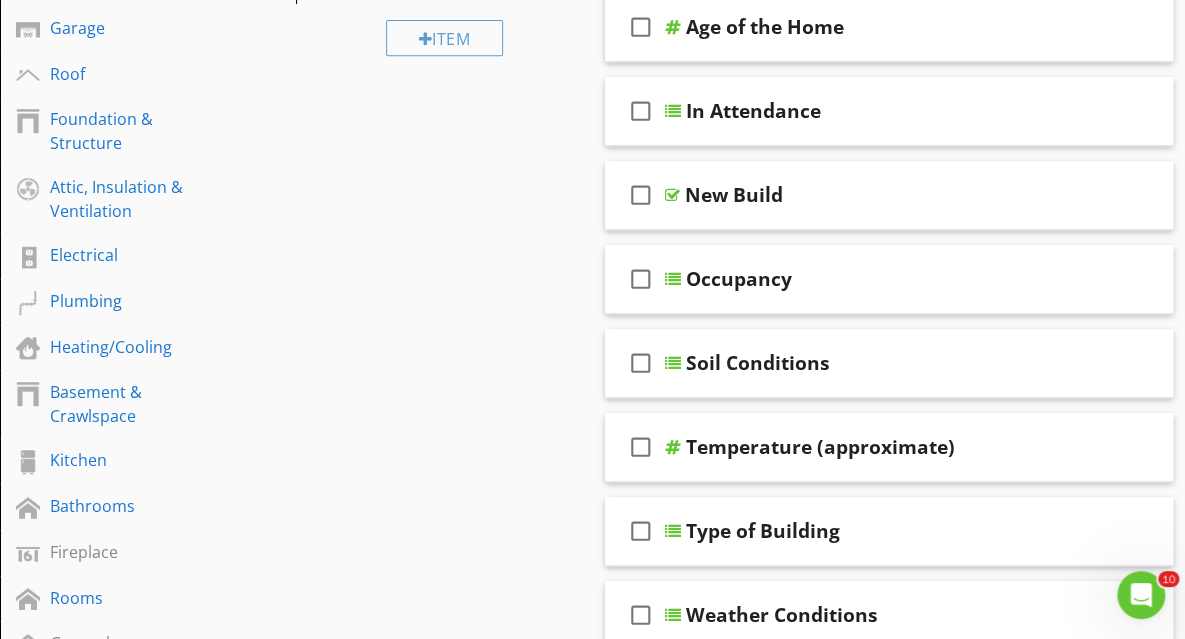 click on "Heating/Cooling" at bounding box center [125, 347] 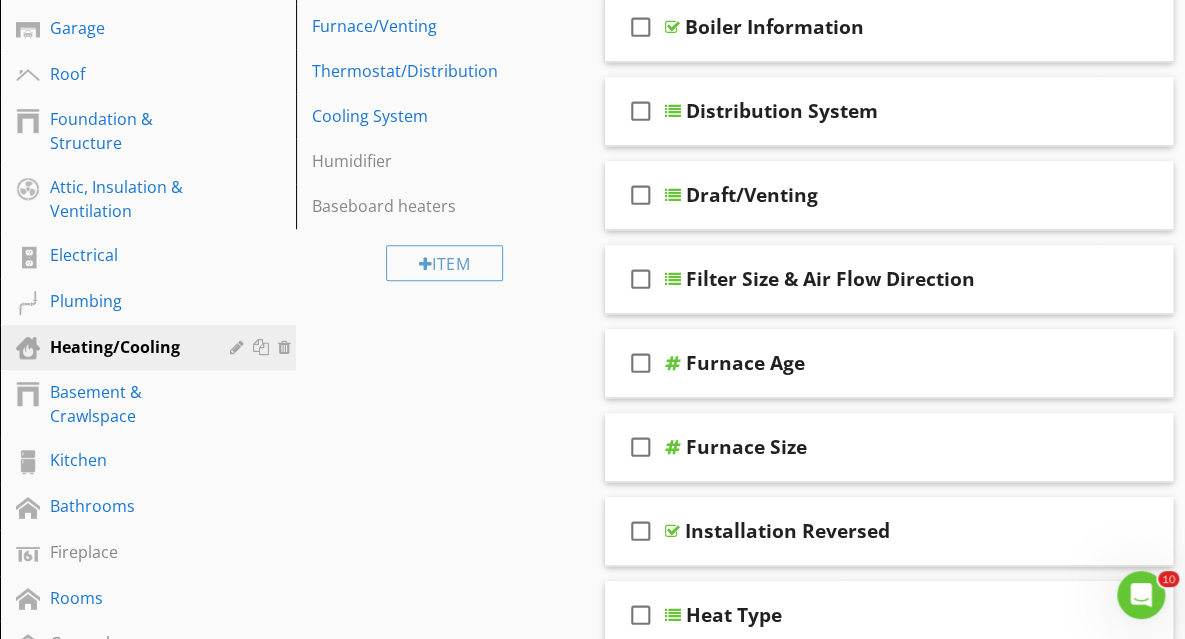 click on "Cooling System" at bounding box center [409, 116] 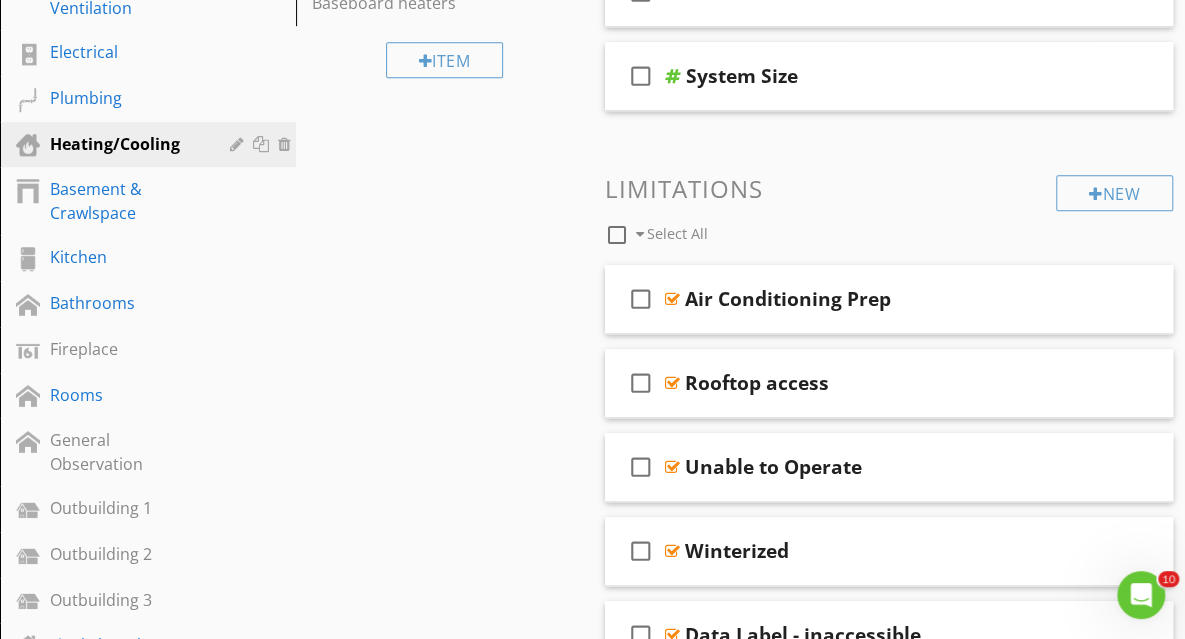 scroll, scrollTop: 610, scrollLeft: 0, axis: vertical 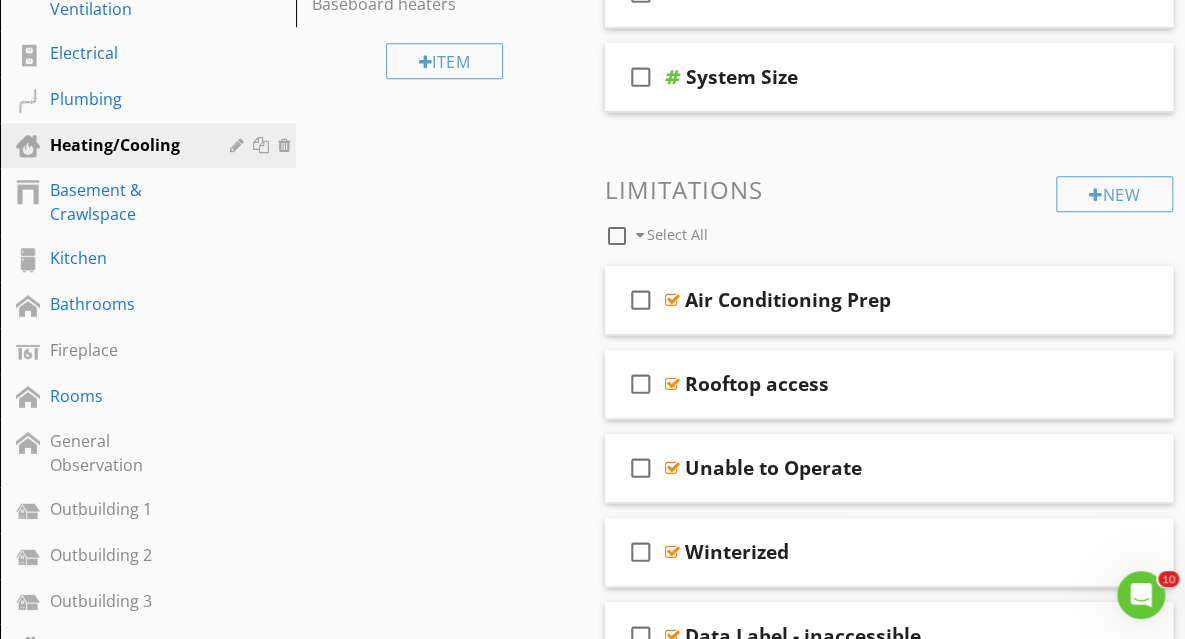 click on "check_box_outline_blank
Unable to Operate" at bounding box center (889, 468) 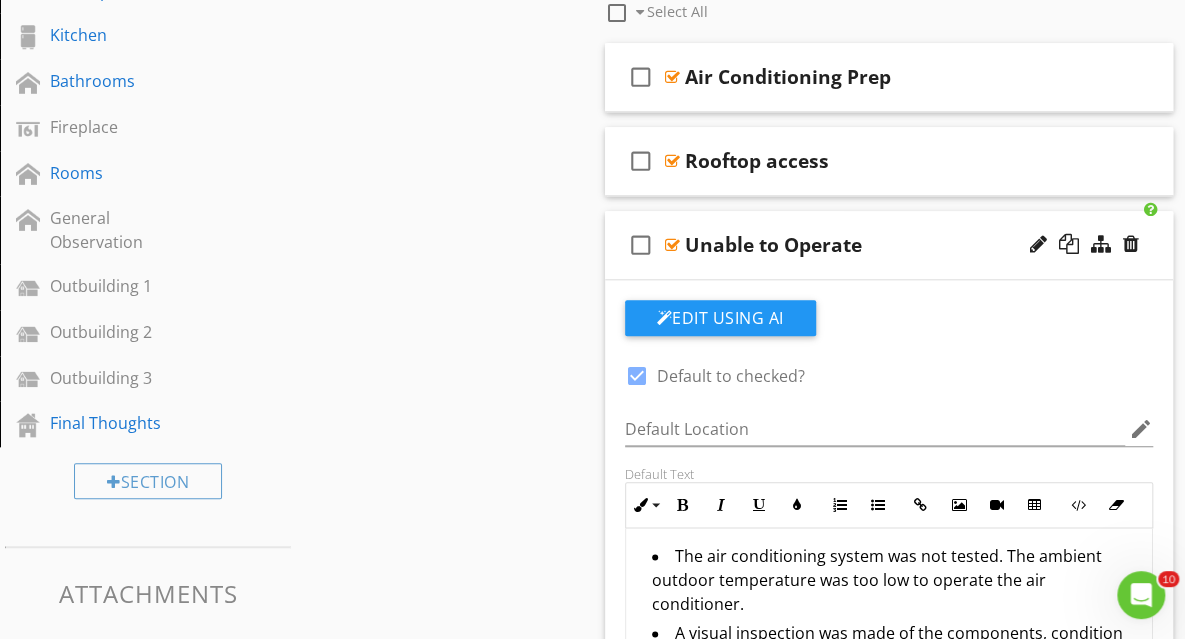 scroll, scrollTop: 834, scrollLeft: 0, axis: vertical 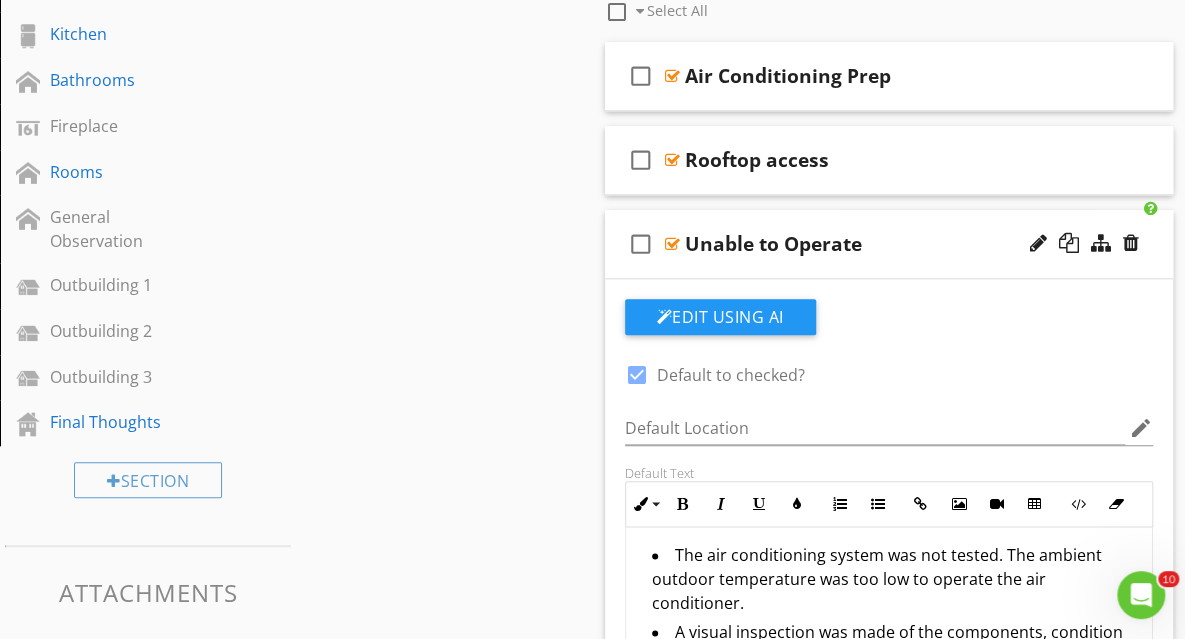 click at bounding box center (637, 375) 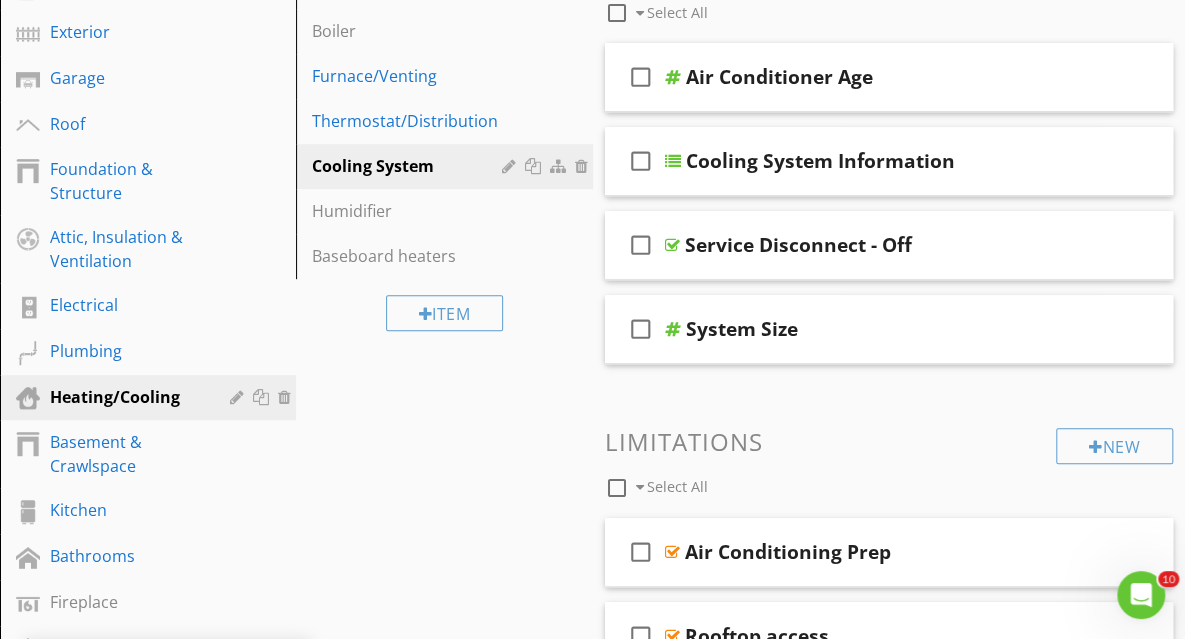 scroll, scrollTop: 357, scrollLeft: 0, axis: vertical 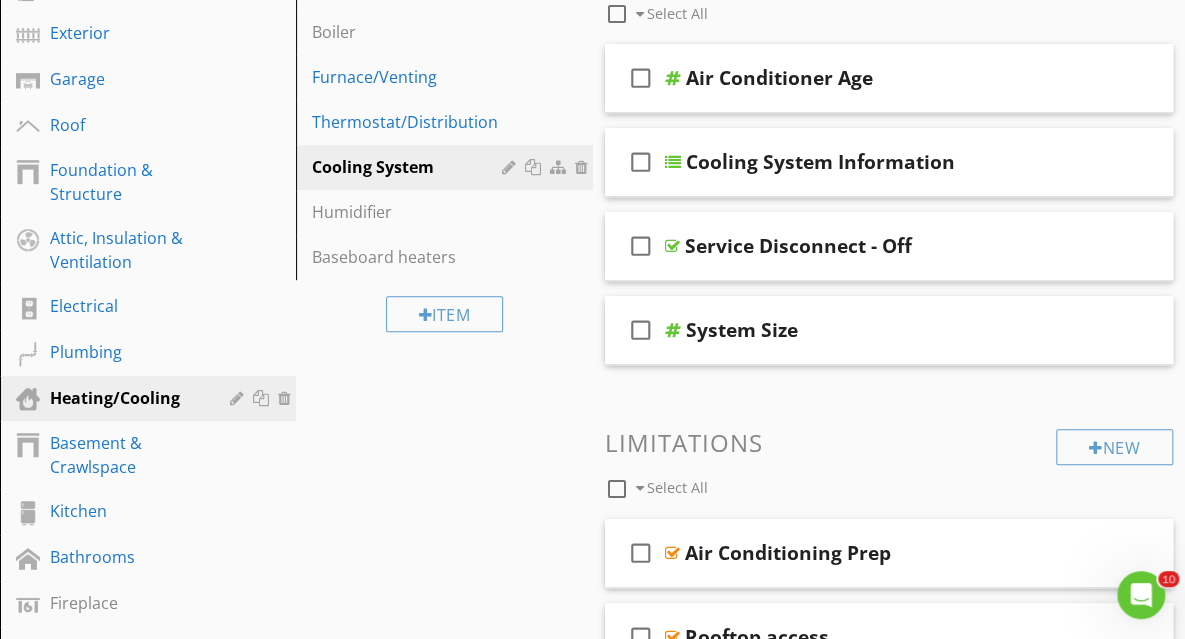 click on "Exterior" at bounding box center [125, 33] 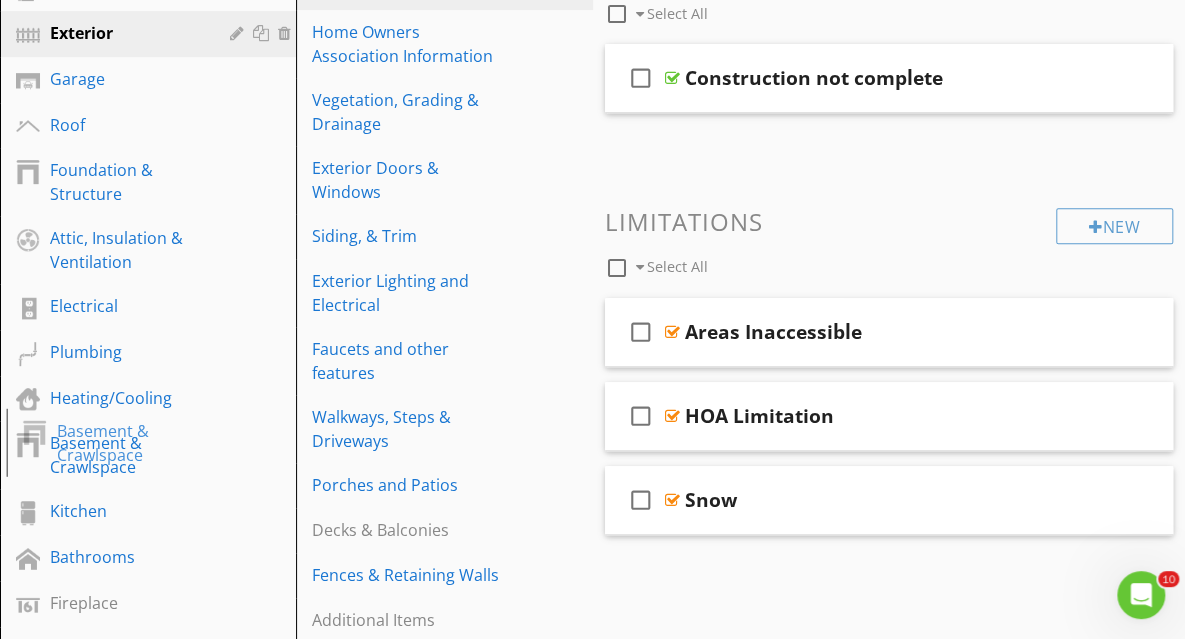 type 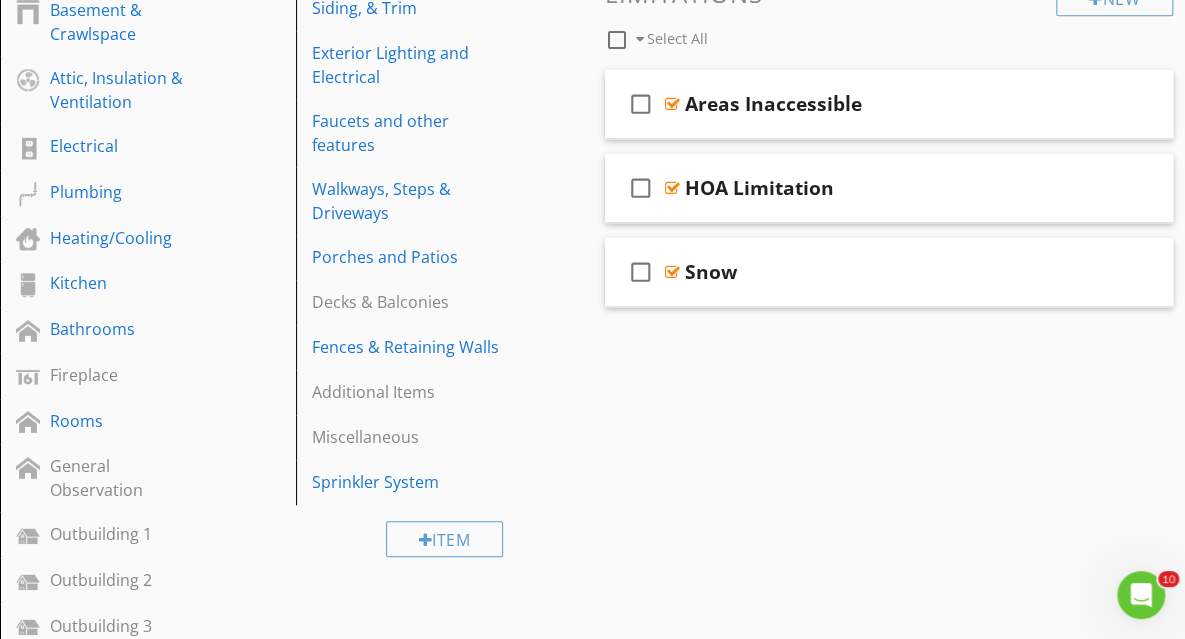 scroll, scrollTop: 597, scrollLeft: 0, axis: vertical 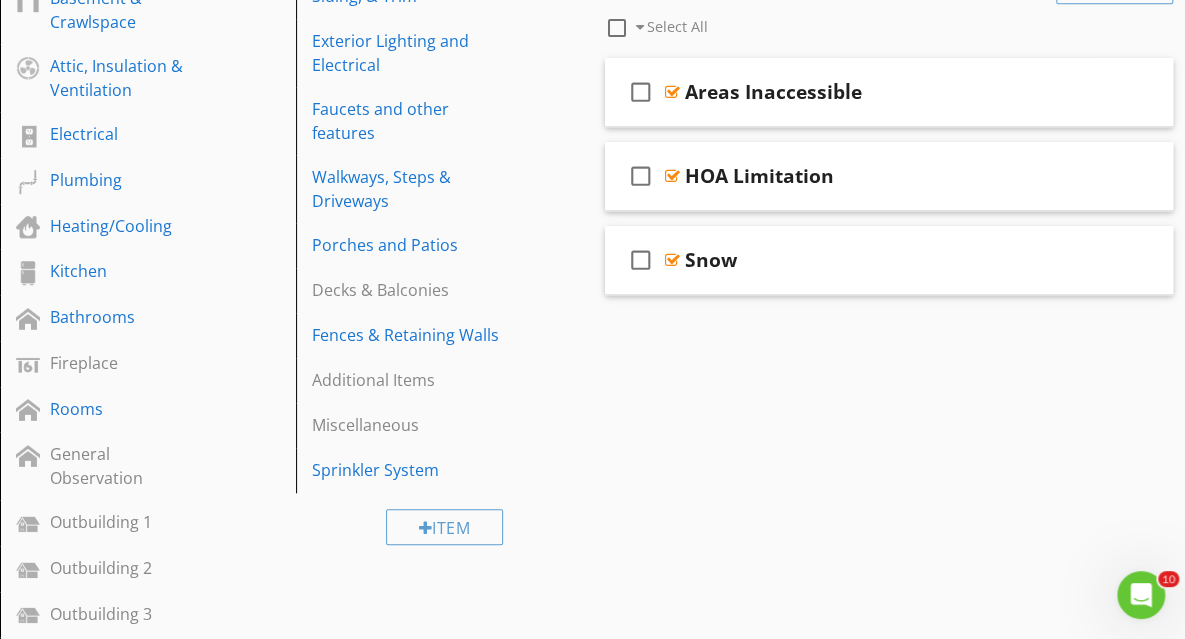 click on "Sprinkler System" at bounding box center (409, 470) 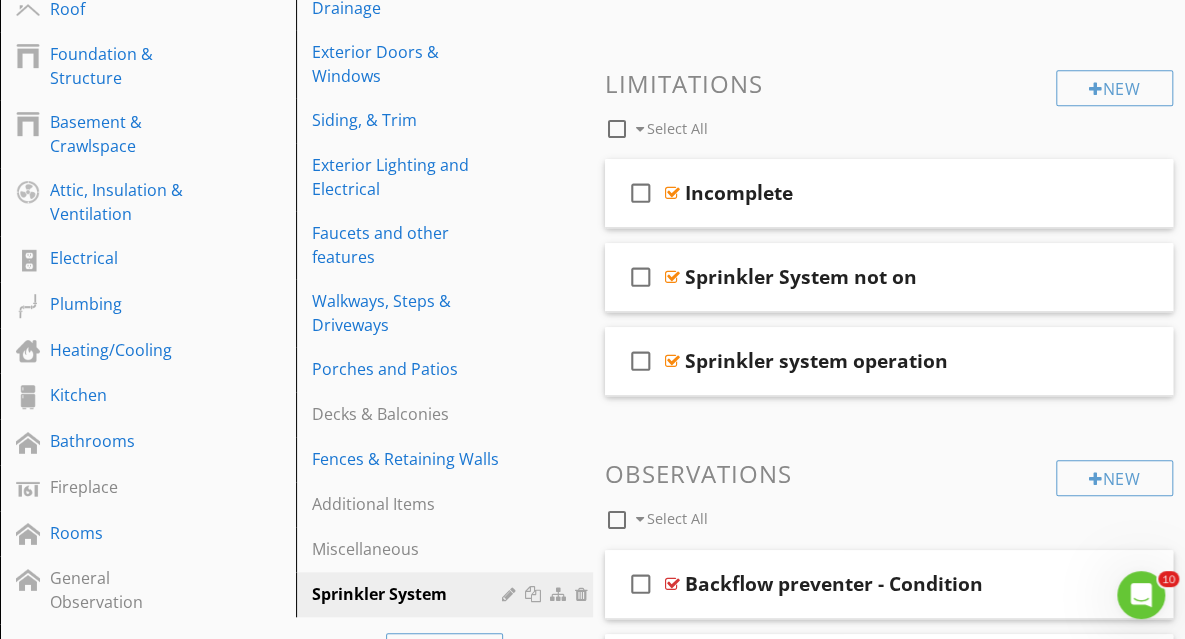 scroll, scrollTop: 455, scrollLeft: 0, axis: vertical 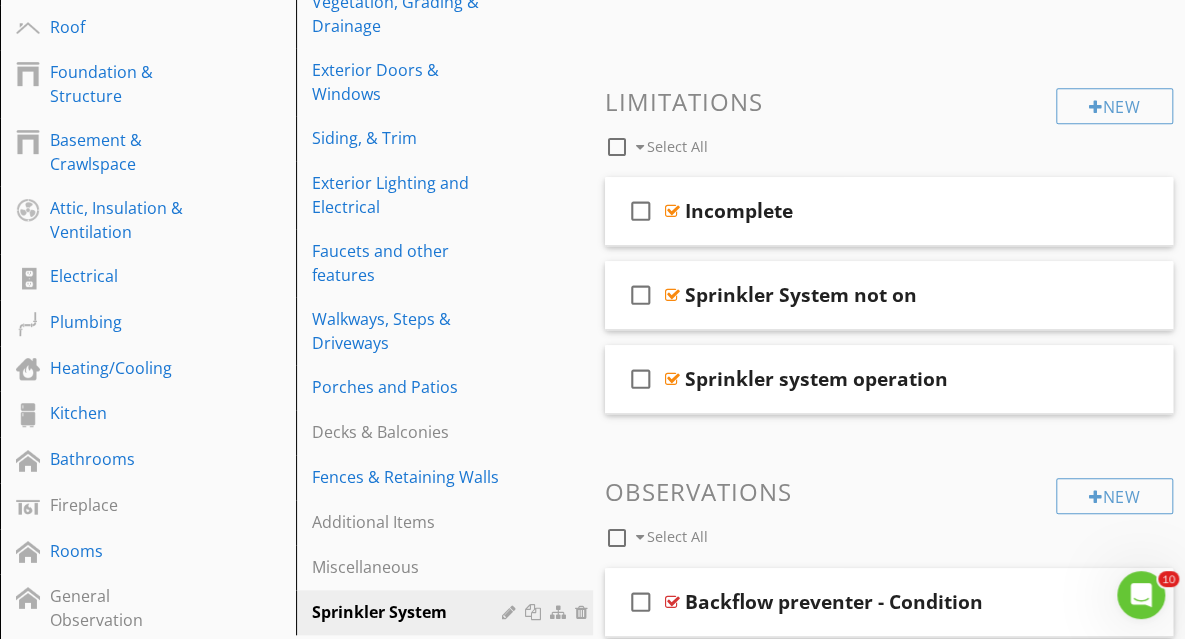 click on "check_box_outline_blank
Sprinkler System not on" at bounding box center (889, 295) 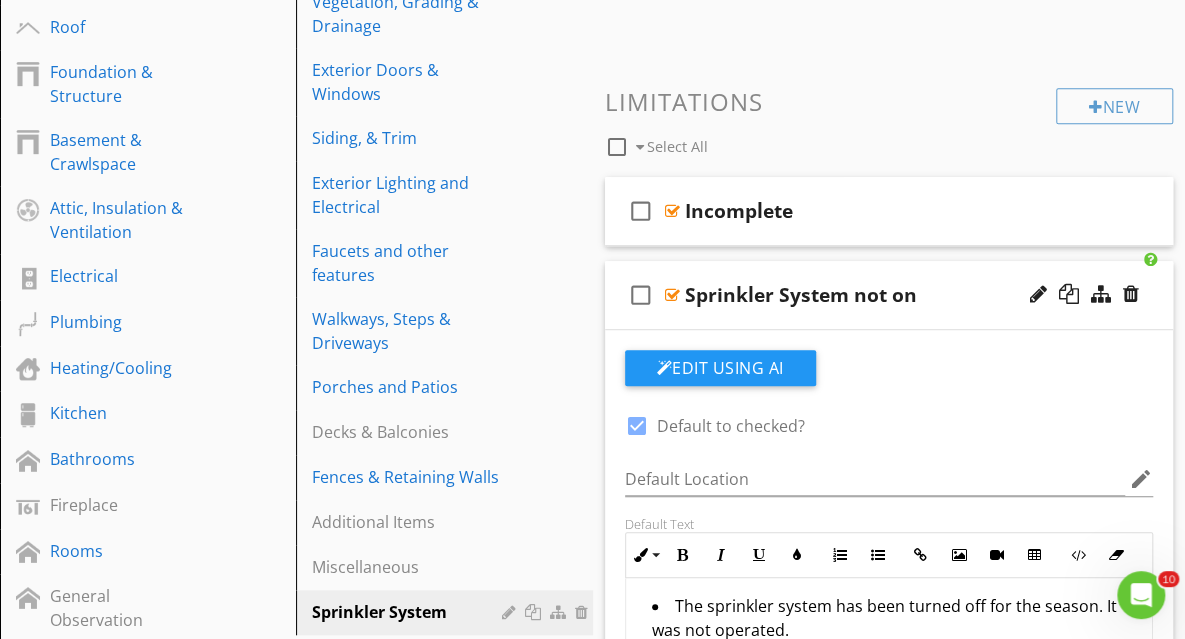 click at bounding box center [637, 426] 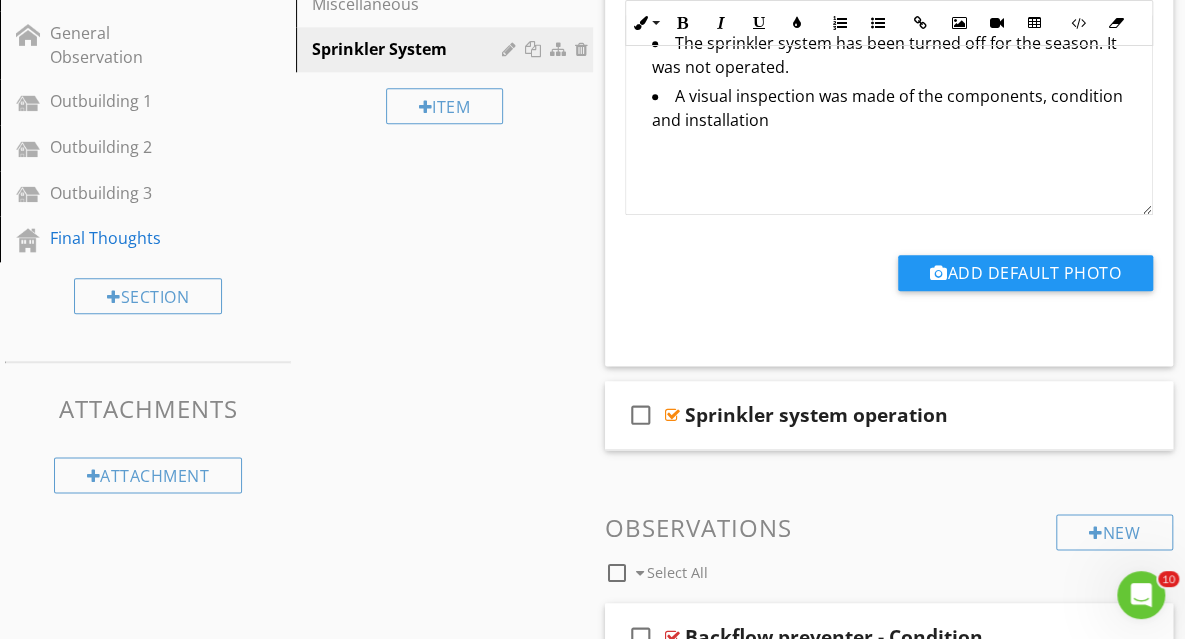 scroll, scrollTop: 1058, scrollLeft: 0, axis: vertical 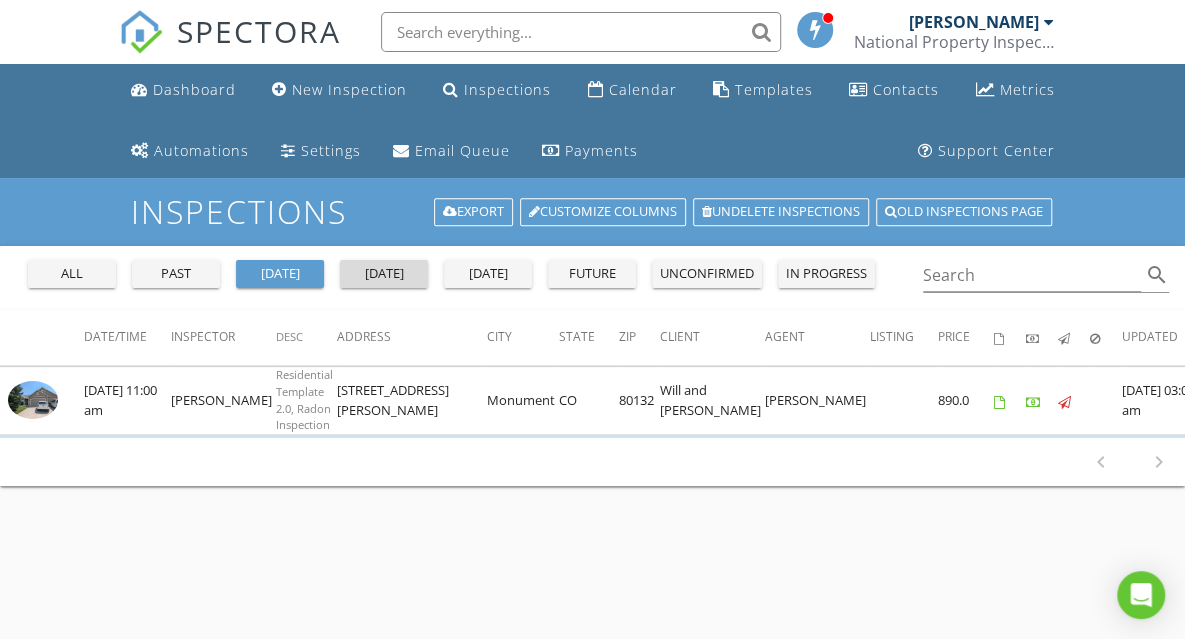 click on "[DATE]" at bounding box center [384, 274] 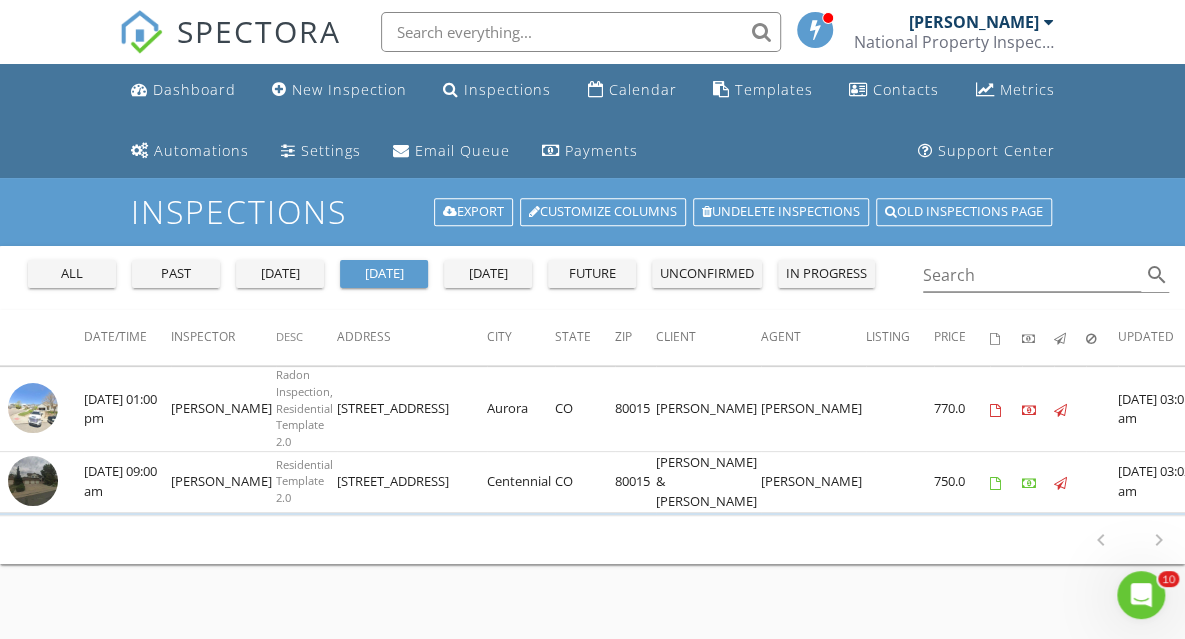 scroll, scrollTop: 0, scrollLeft: 0, axis: both 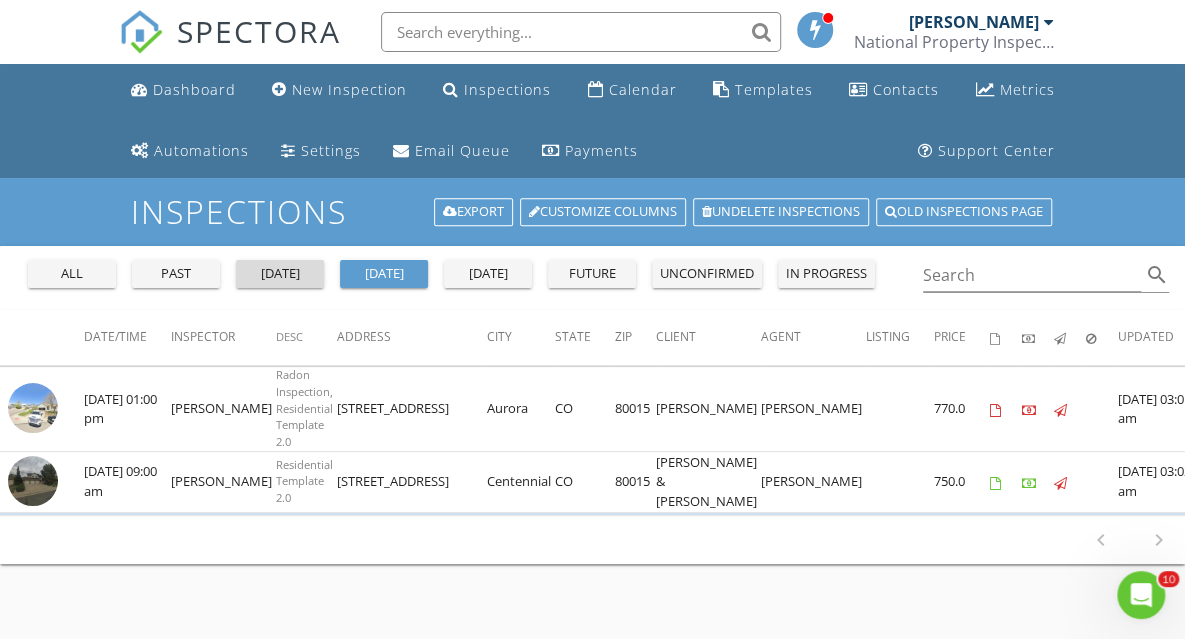click on "yesterday" at bounding box center [280, 274] 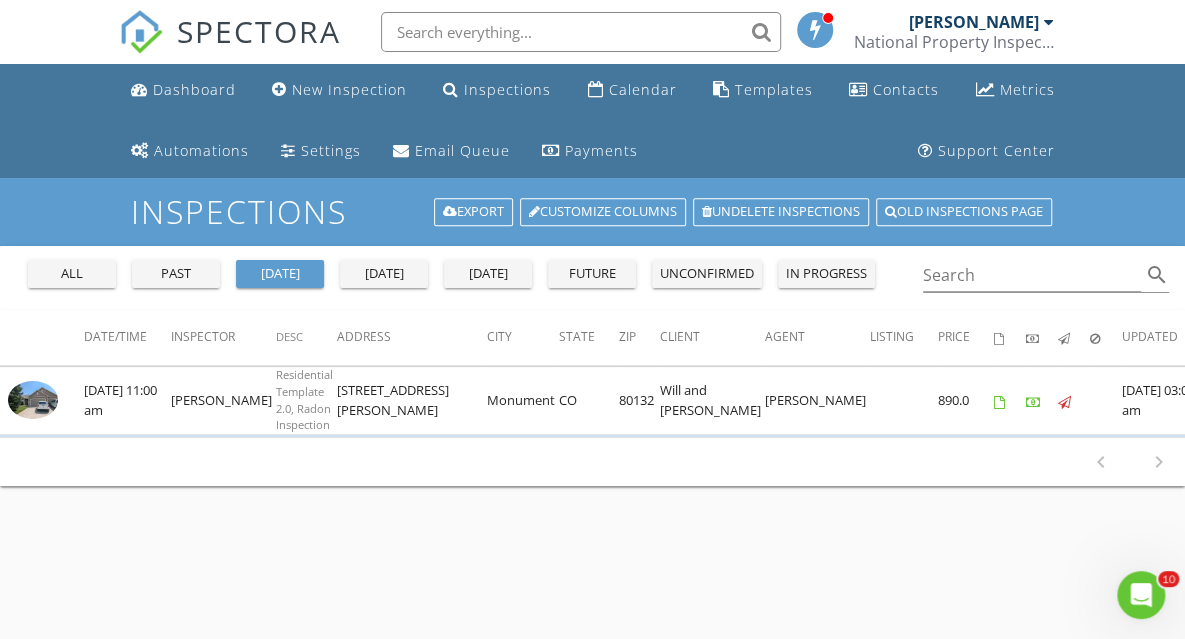 click at bounding box center [33, 400] 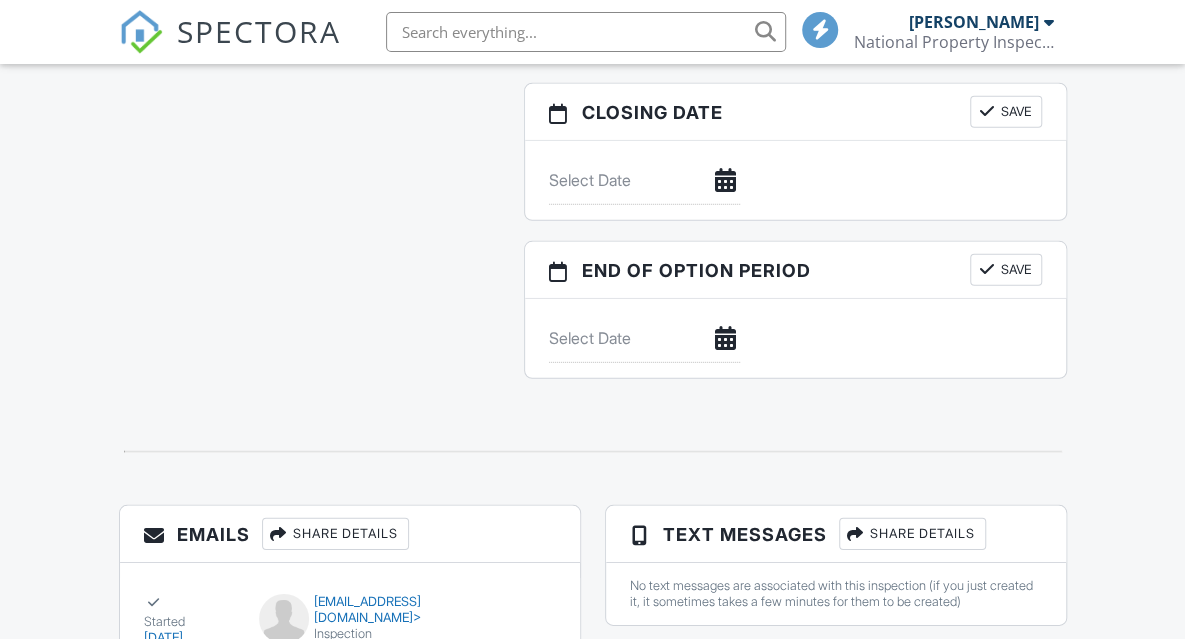 scroll, scrollTop: 2658, scrollLeft: 0, axis: vertical 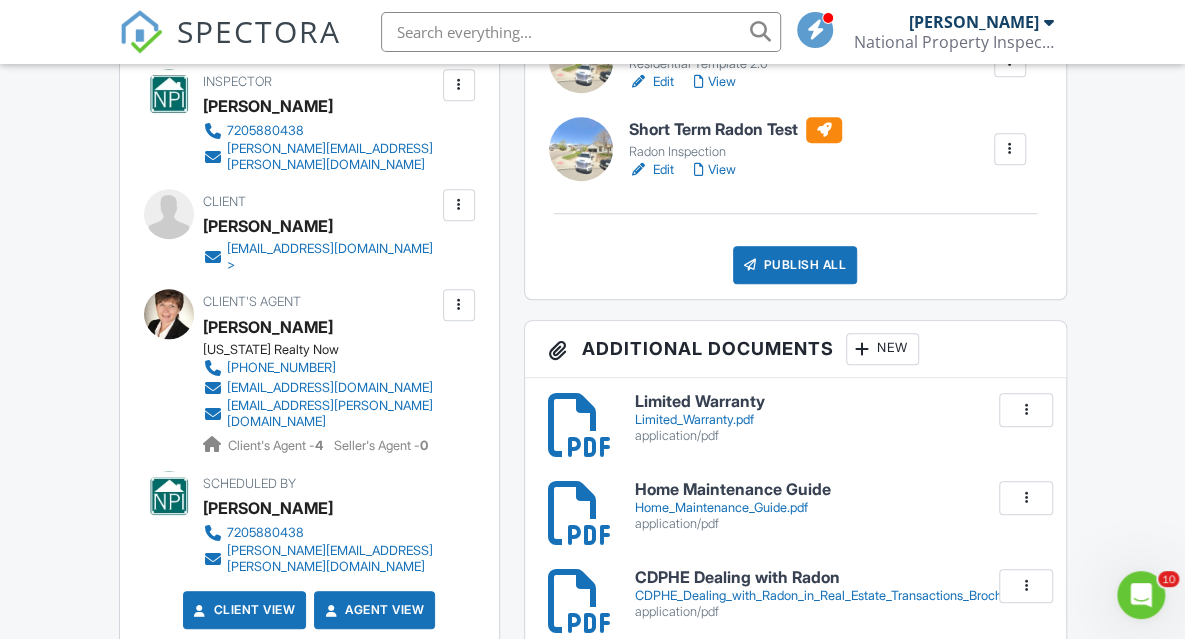 click at bounding box center (459, 205) 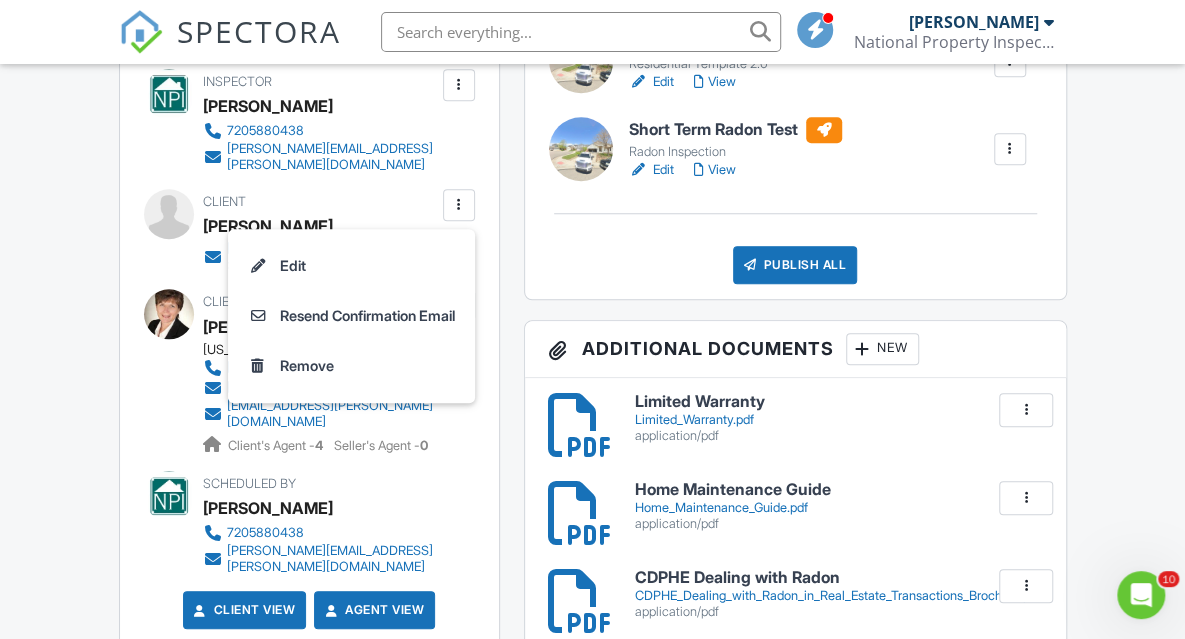 click on "Edit" at bounding box center [351, 266] 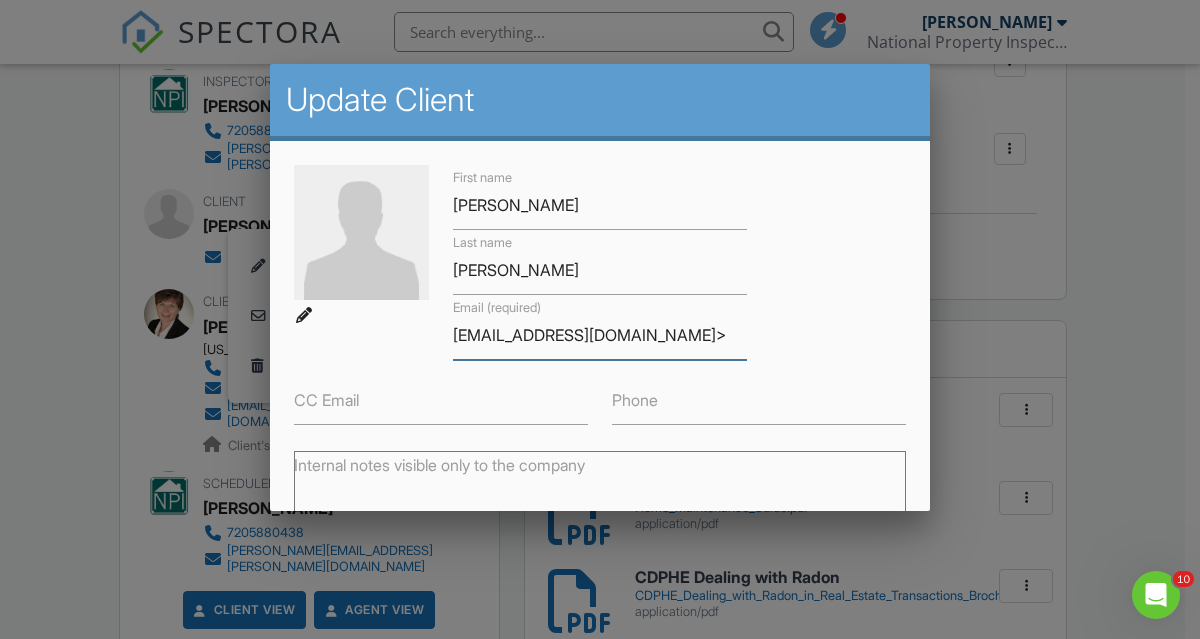 drag, startPoint x: 624, startPoint y: 335, endPoint x: 262, endPoint y: 324, distance: 362.16708 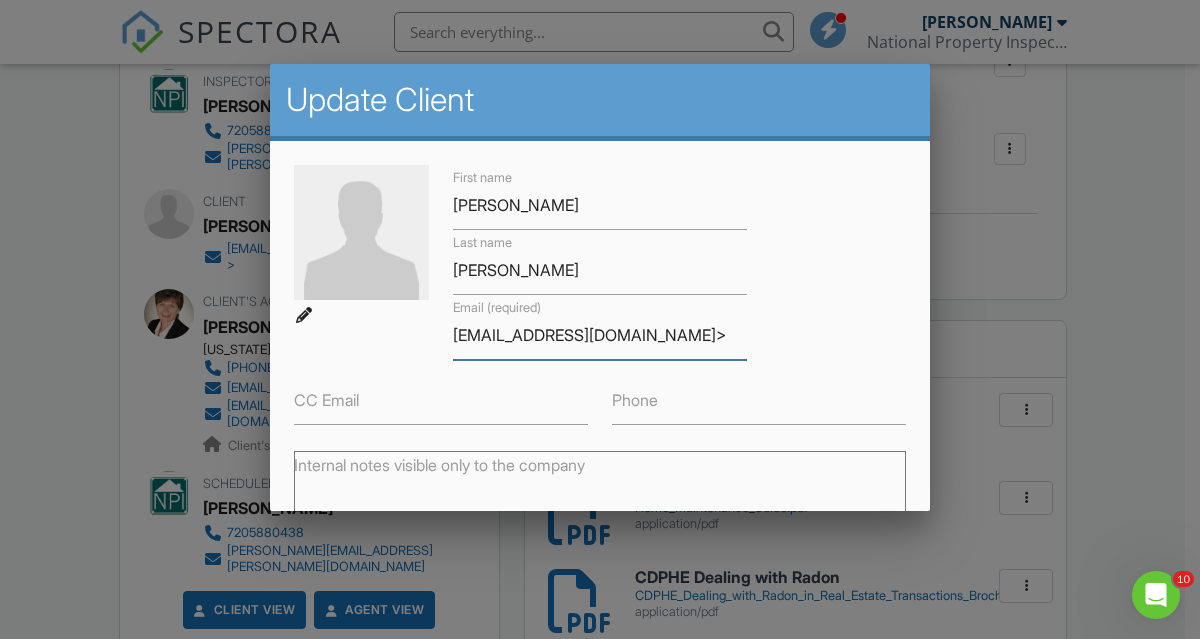 paste 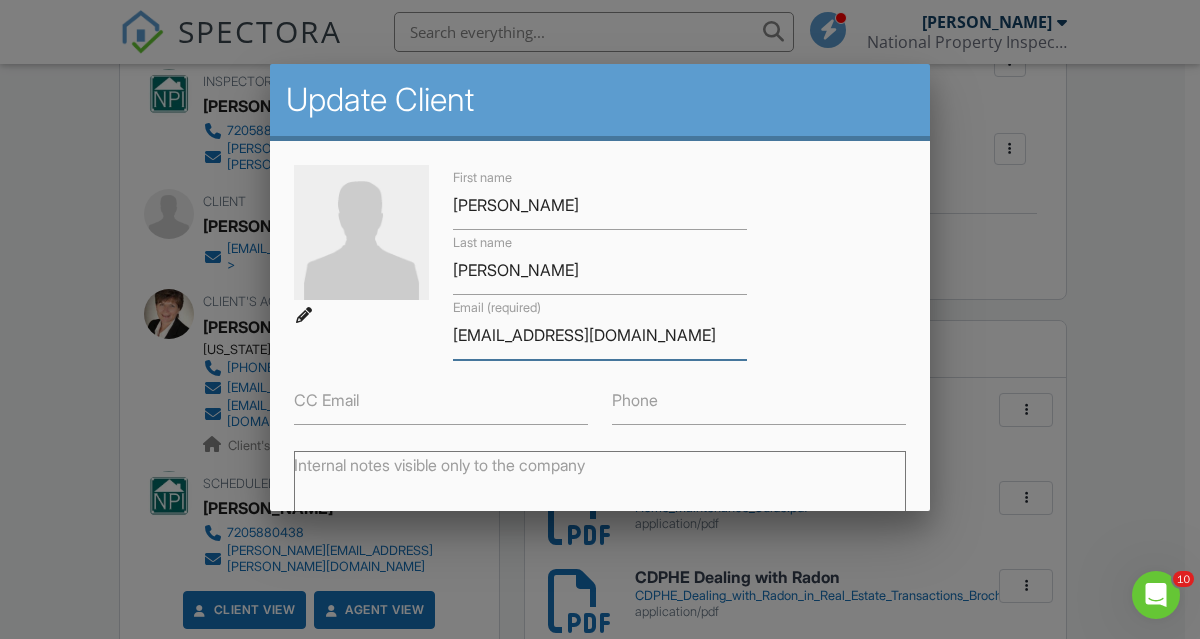 scroll, scrollTop: 270, scrollLeft: 0, axis: vertical 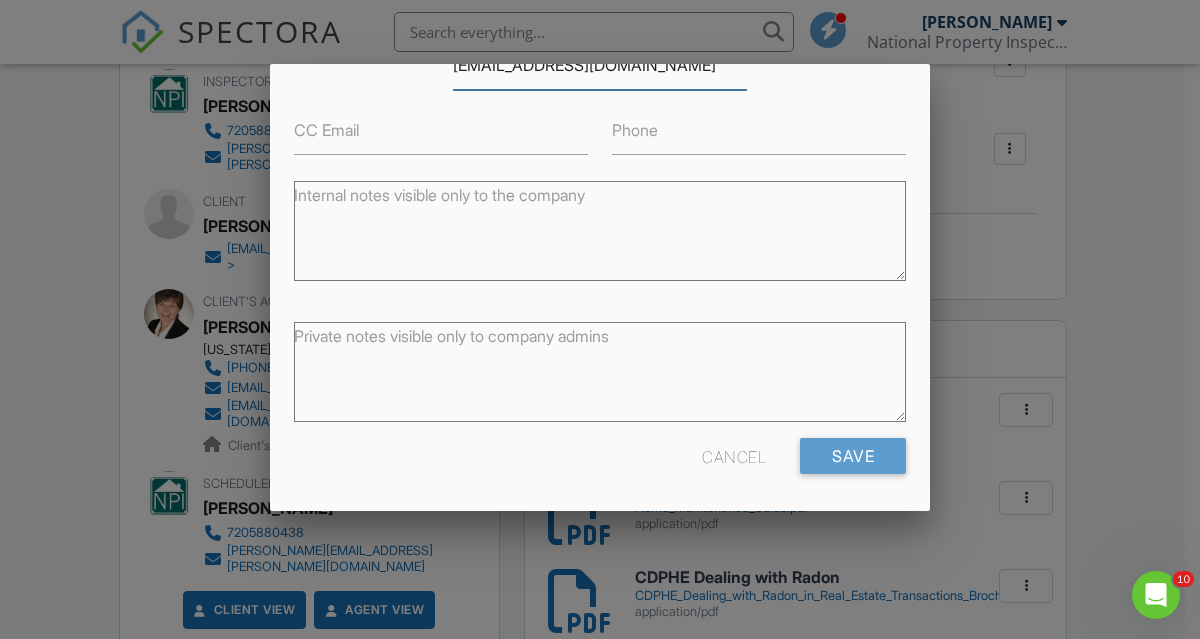 type on "nartzpod@gmail.com" 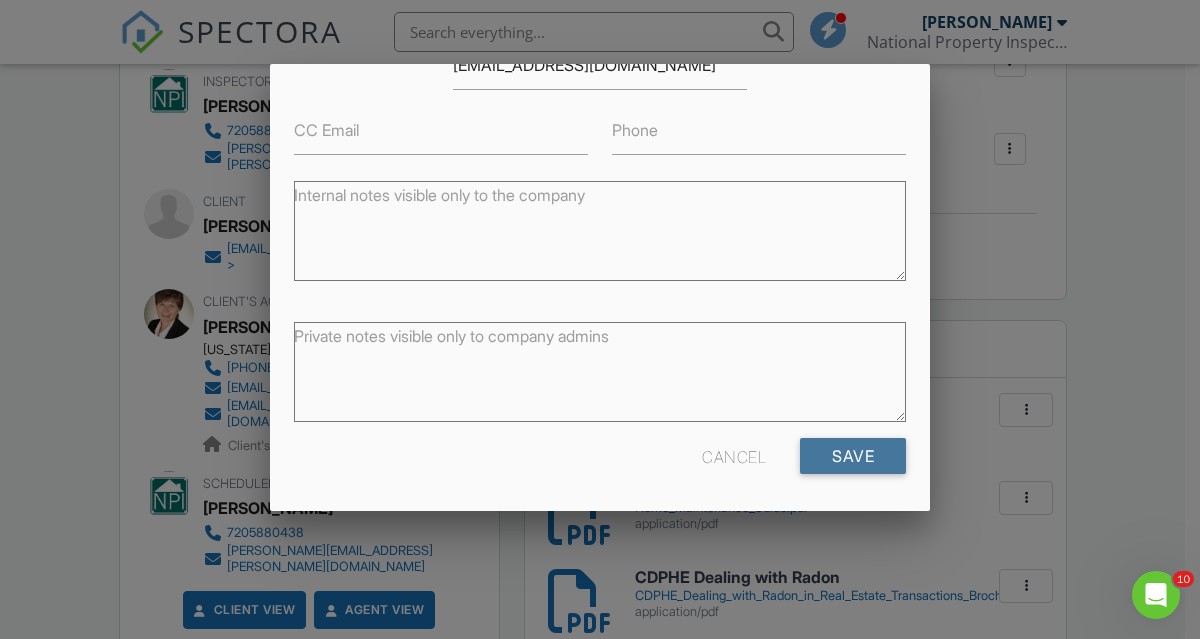 click on "Save" at bounding box center [853, 456] 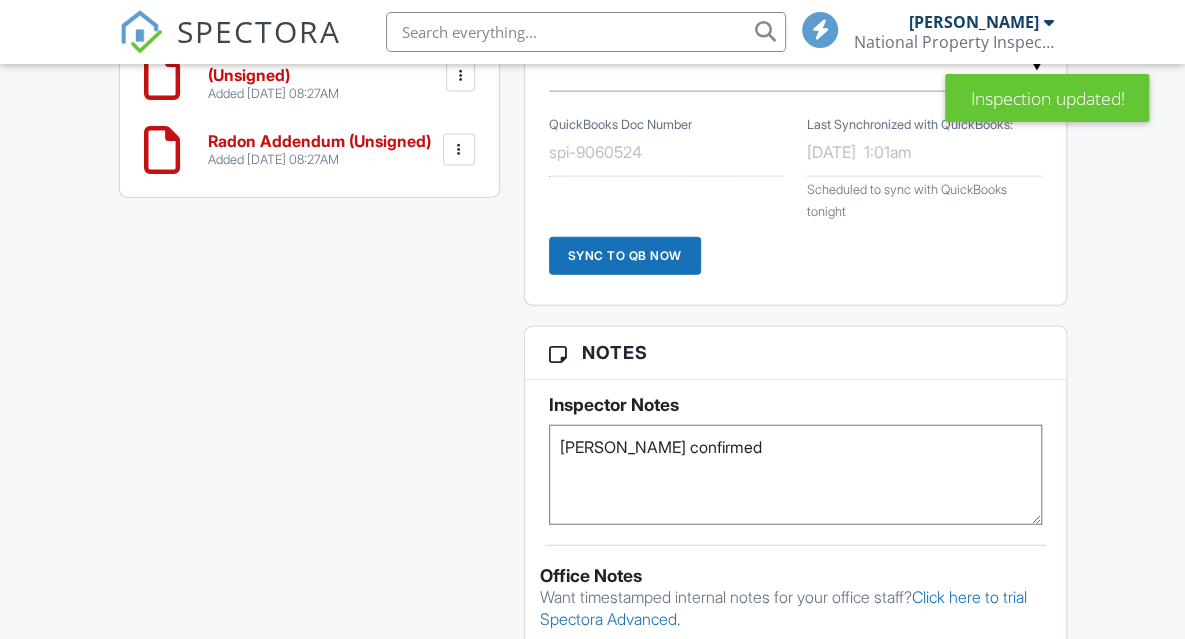 scroll, scrollTop: 0, scrollLeft: 0, axis: both 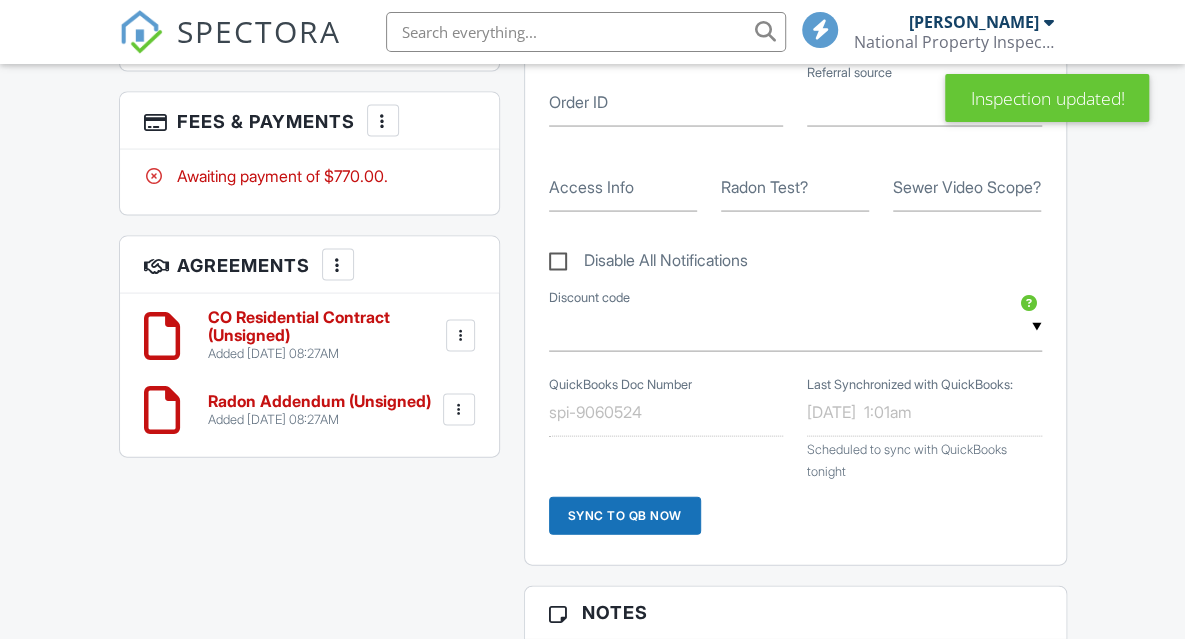 click at bounding box center [460, 336] 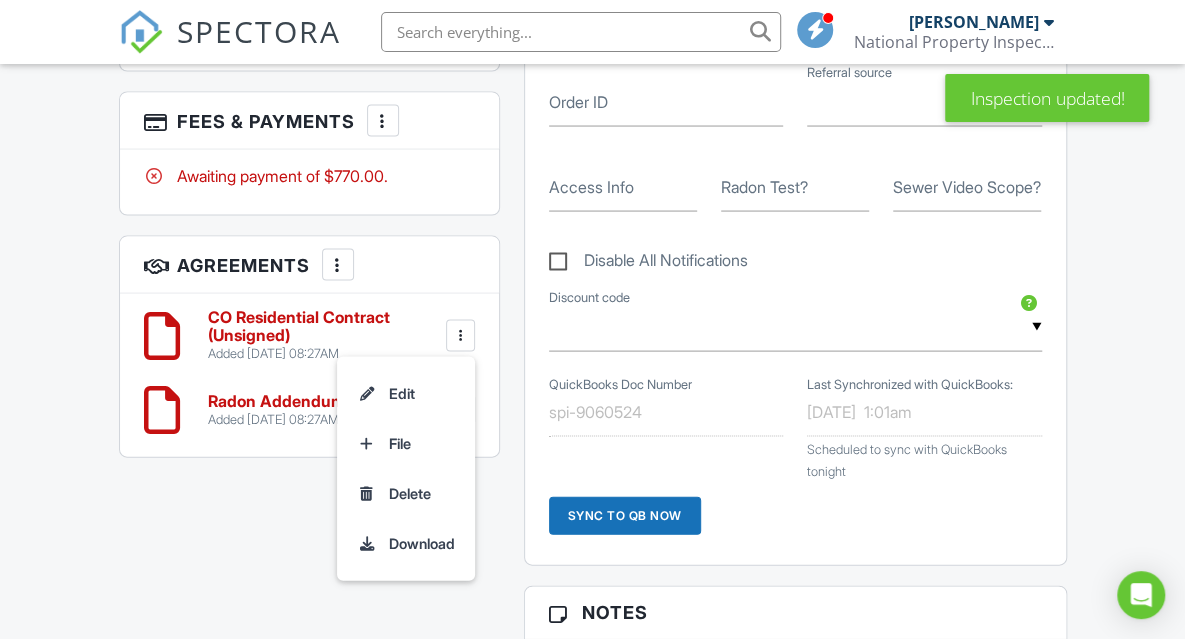 click at bounding box center [460, 336] 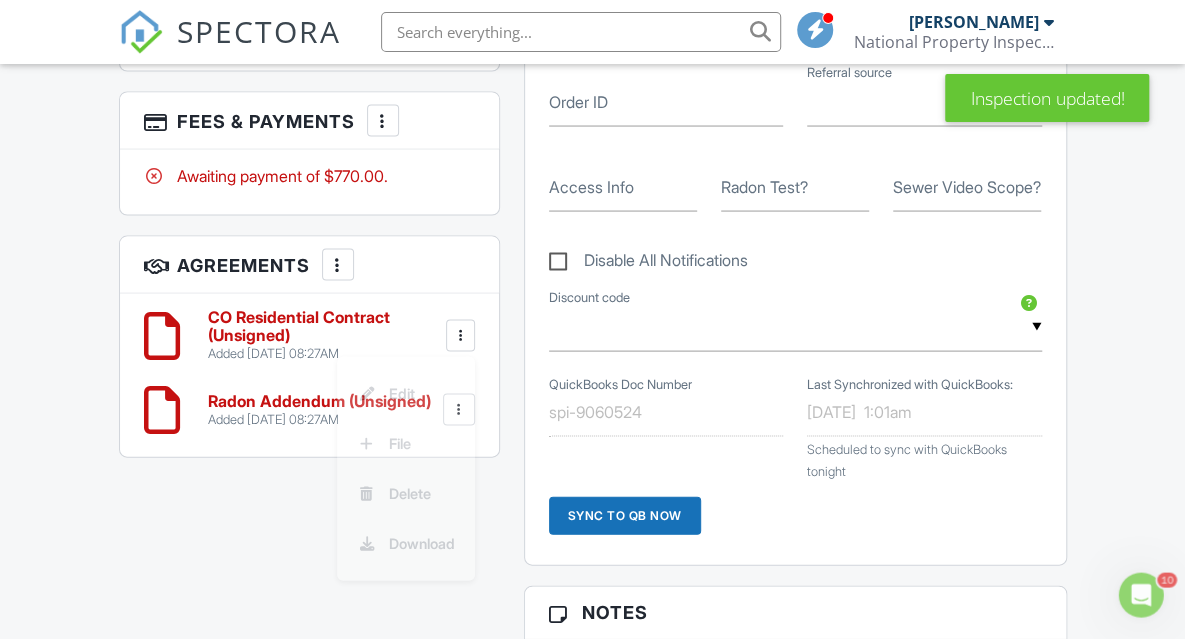 scroll, scrollTop: 0, scrollLeft: 0, axis: both 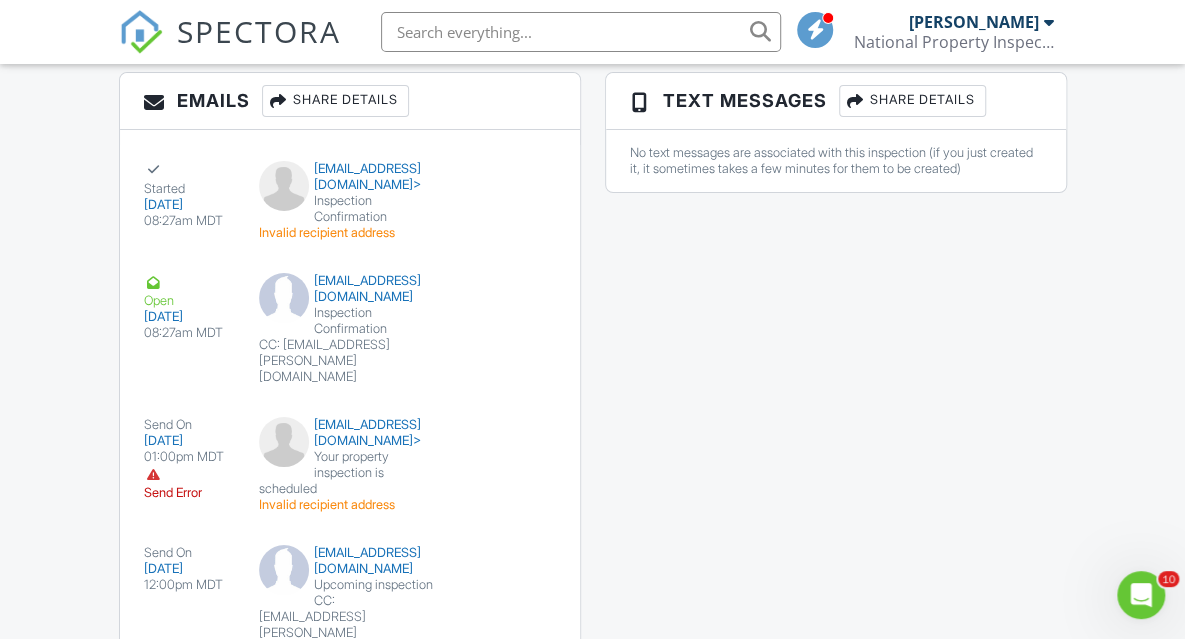 click on "nartzpod@gmail.com>
Inspection Confirmation
Invalid recipient address" at bounding box center (350, 201) 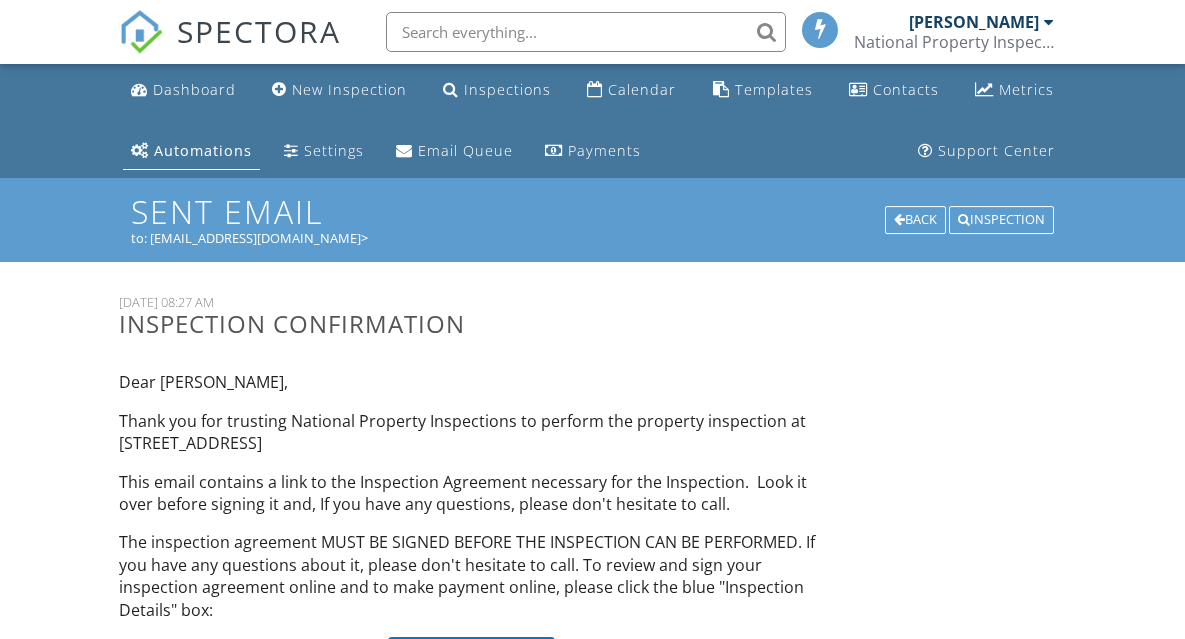 scroll, scrollTop: 0, scrollLeft: 0, axis: both 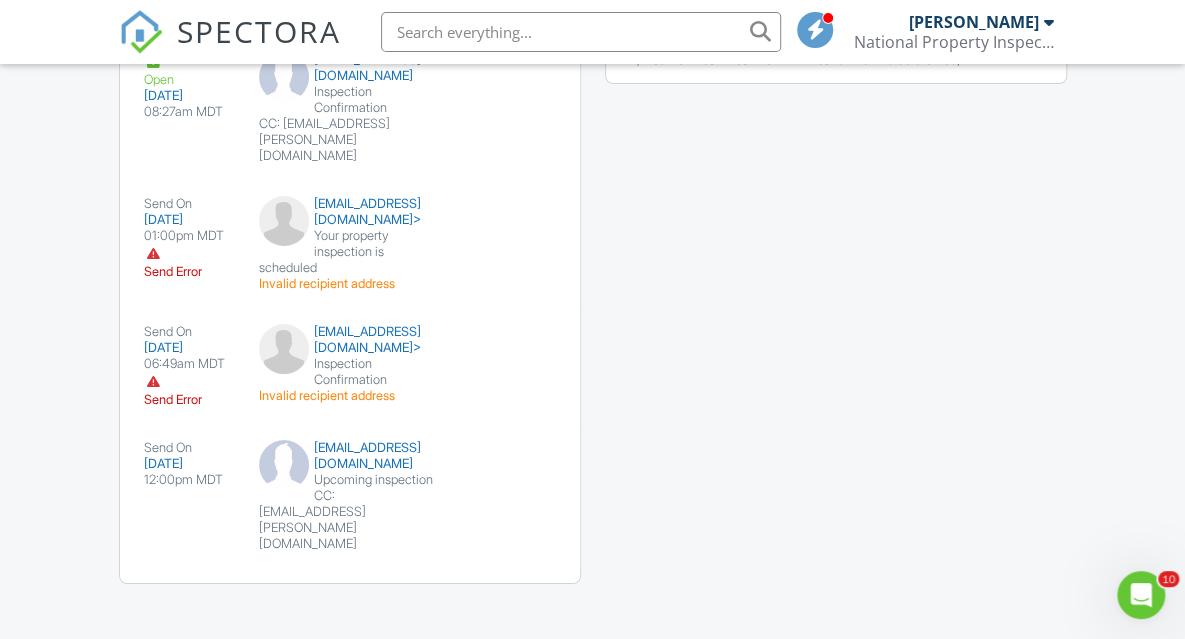 click on "[EMAIL_ADDRESS][DOMAIN_NAME]>" at bounding box center [350, 340] 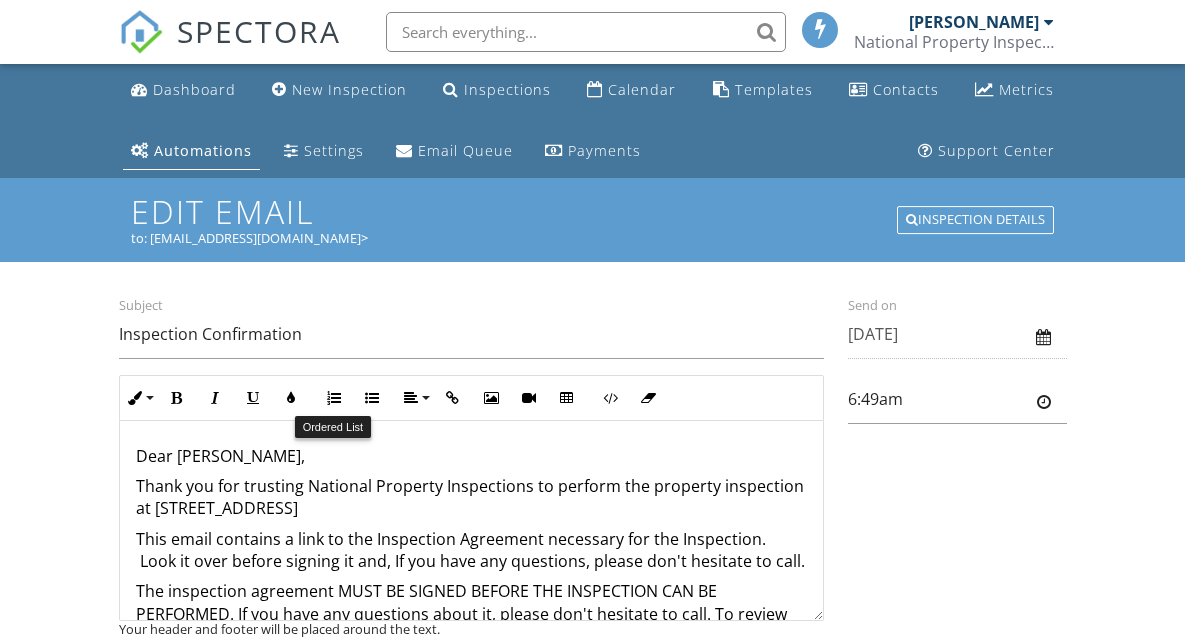 scroll, scrollTop: 0, scrollLeft: 0, axis: both 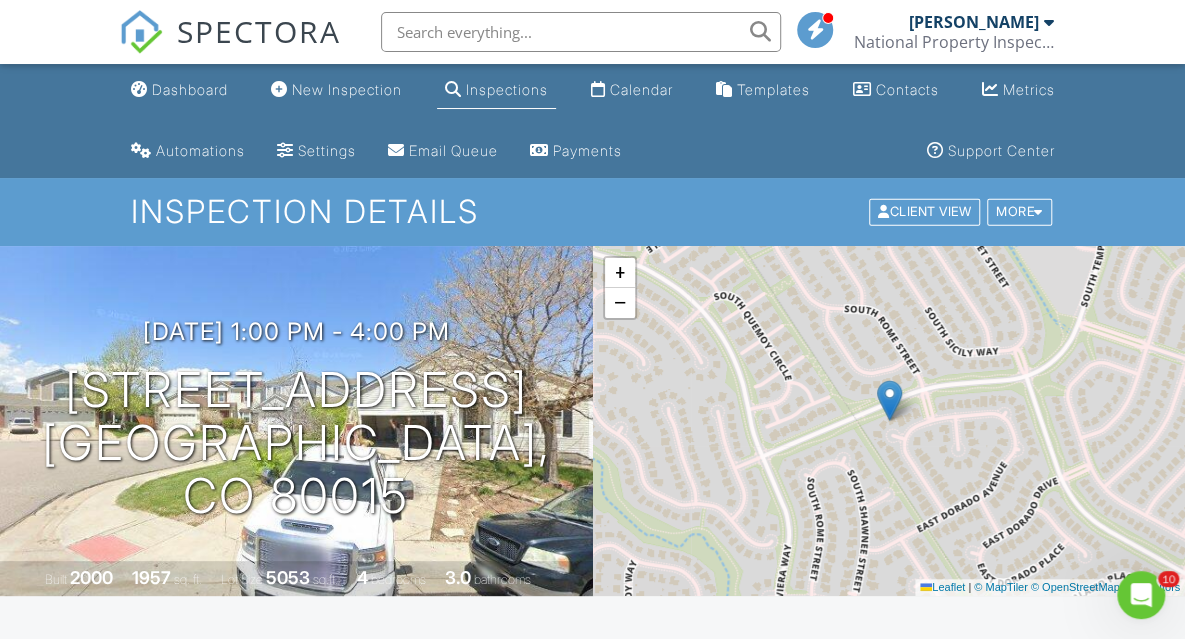 click on "More" at bounding box center [1019, 212] 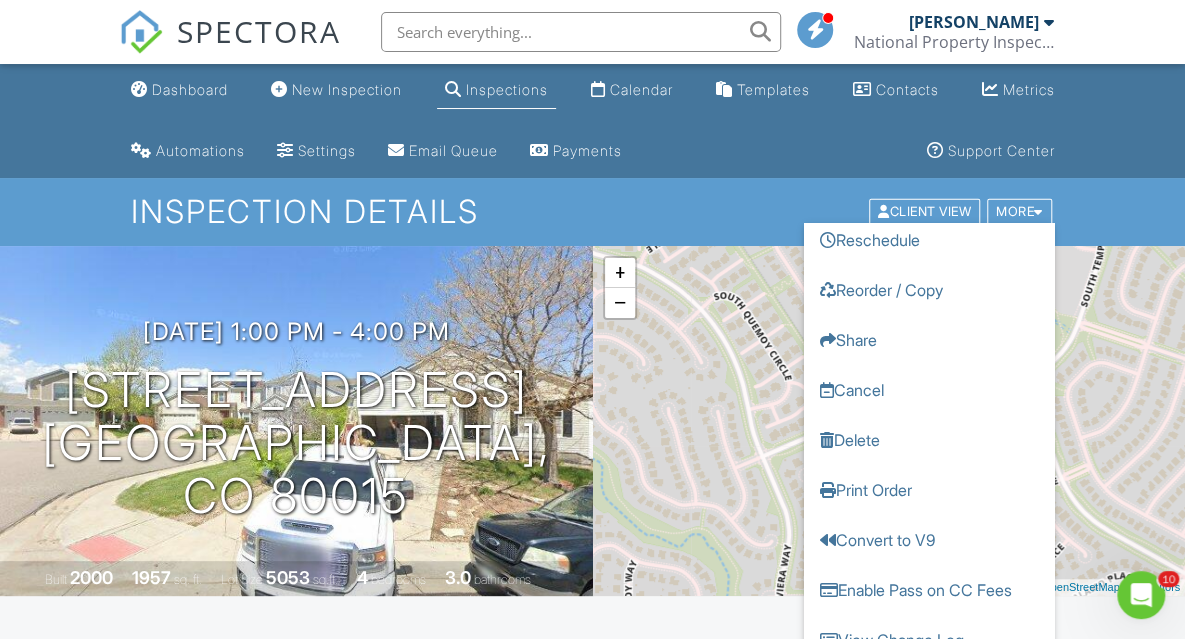 scroll, scrollTop: 80, scrollLeft: 0, axis: vertical 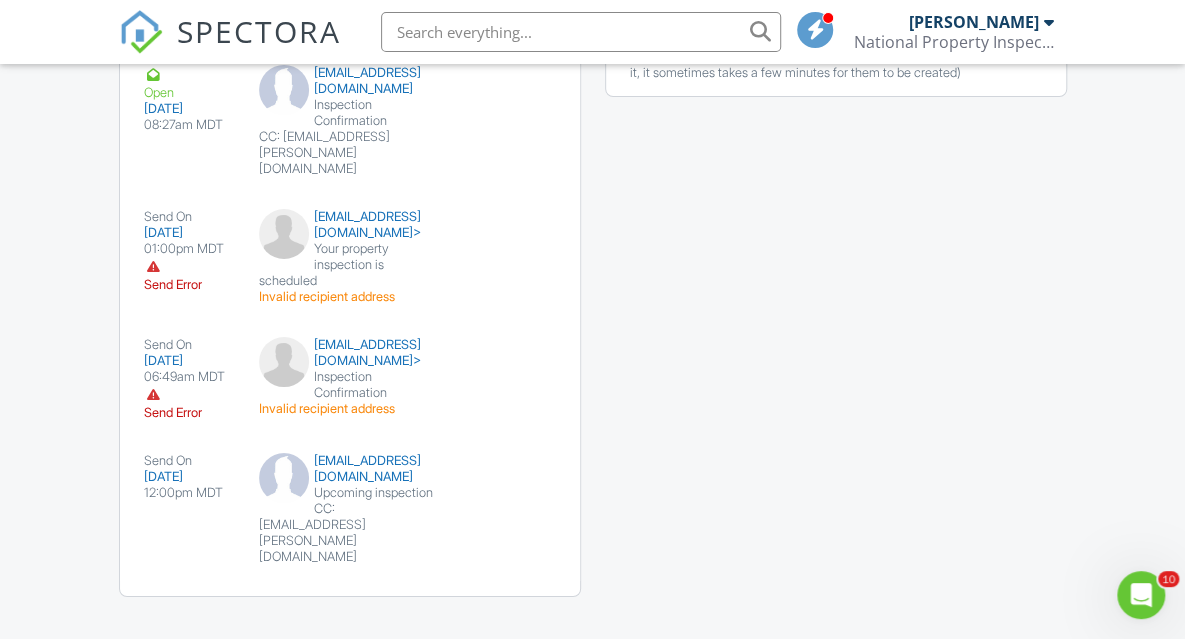 click on "[DATE]" at bounding box center [189, 361] 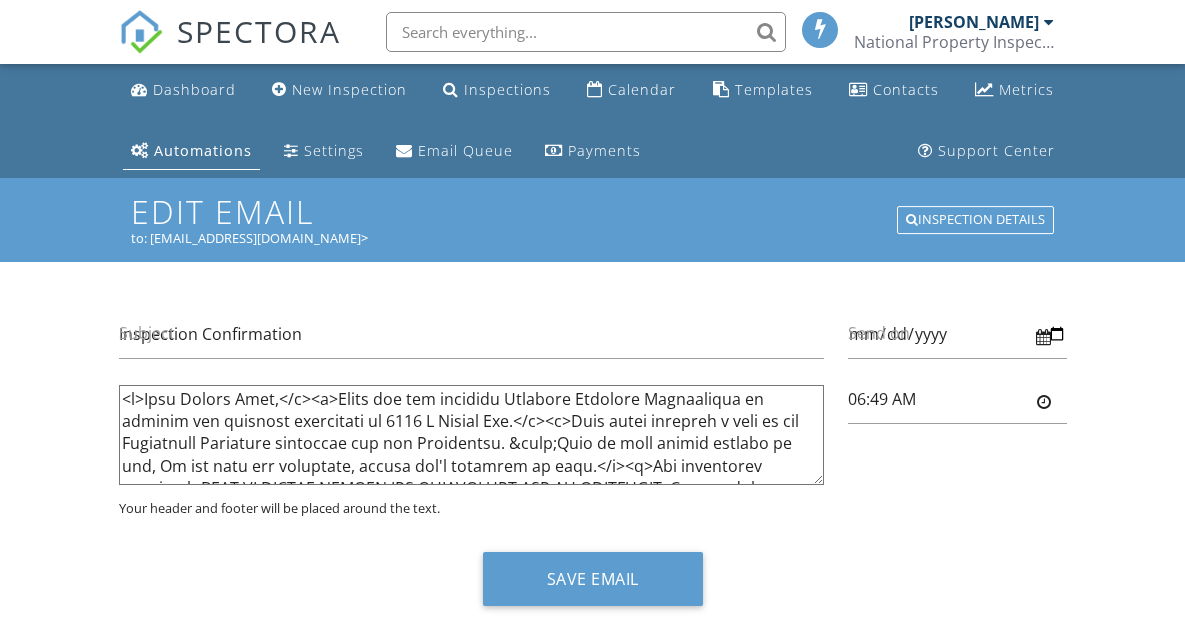 type on "6:49am" 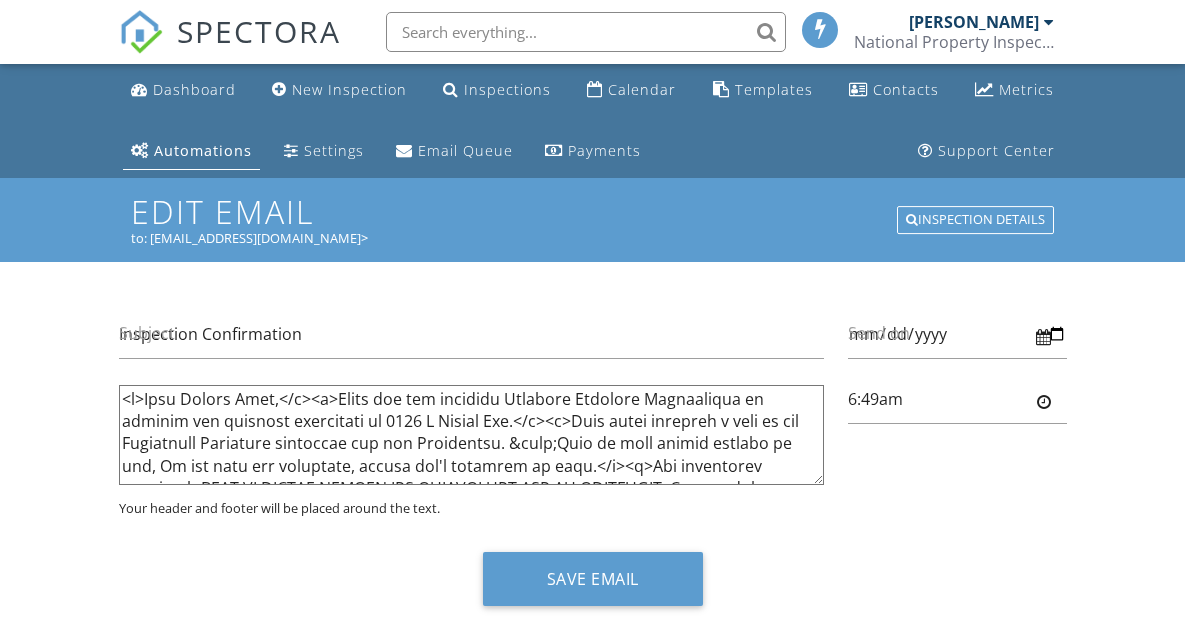scroll, scrollTop: 0, scrollLeft: 0, axis: both 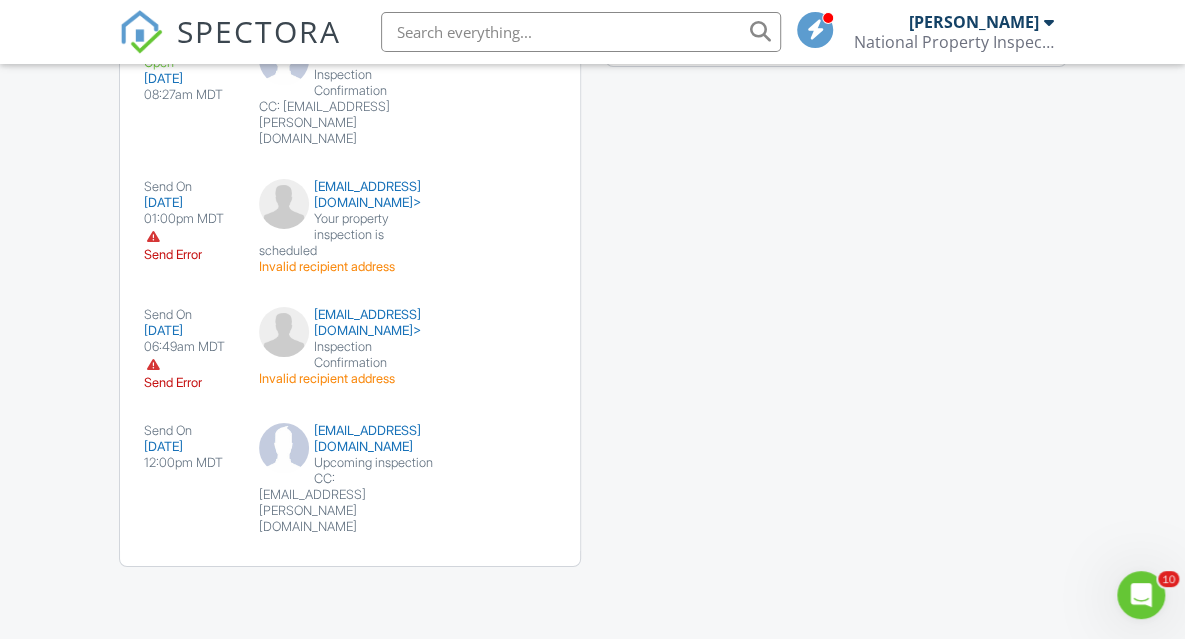 click on "Invalid recipient address" at bounding box center [350, 379] 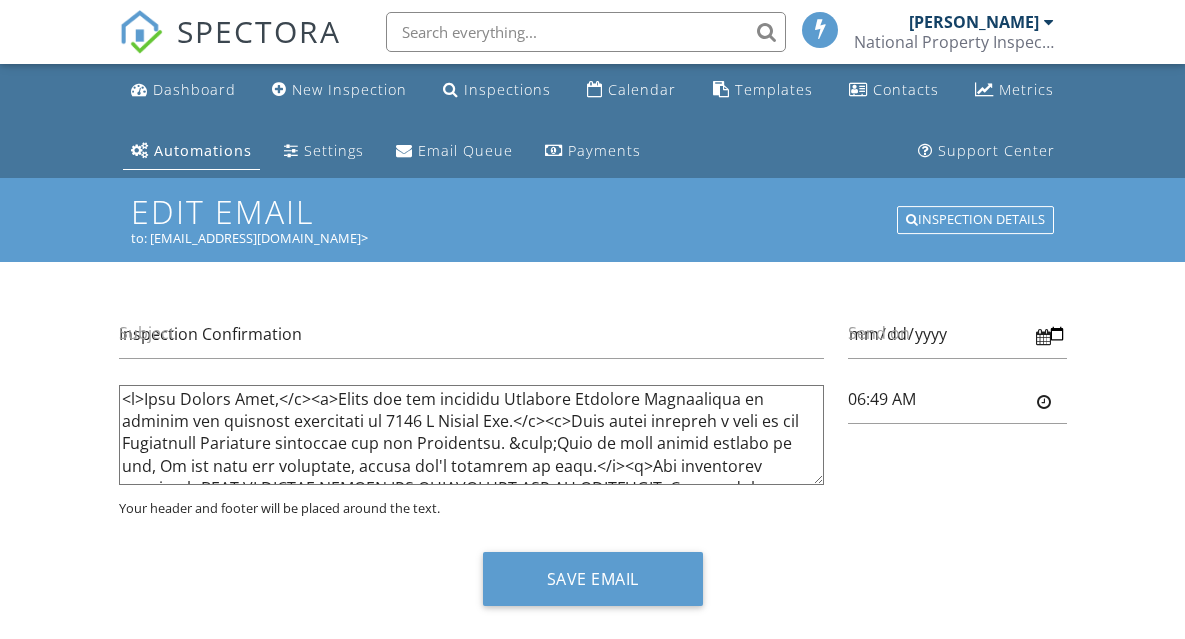 type on "6:49am" 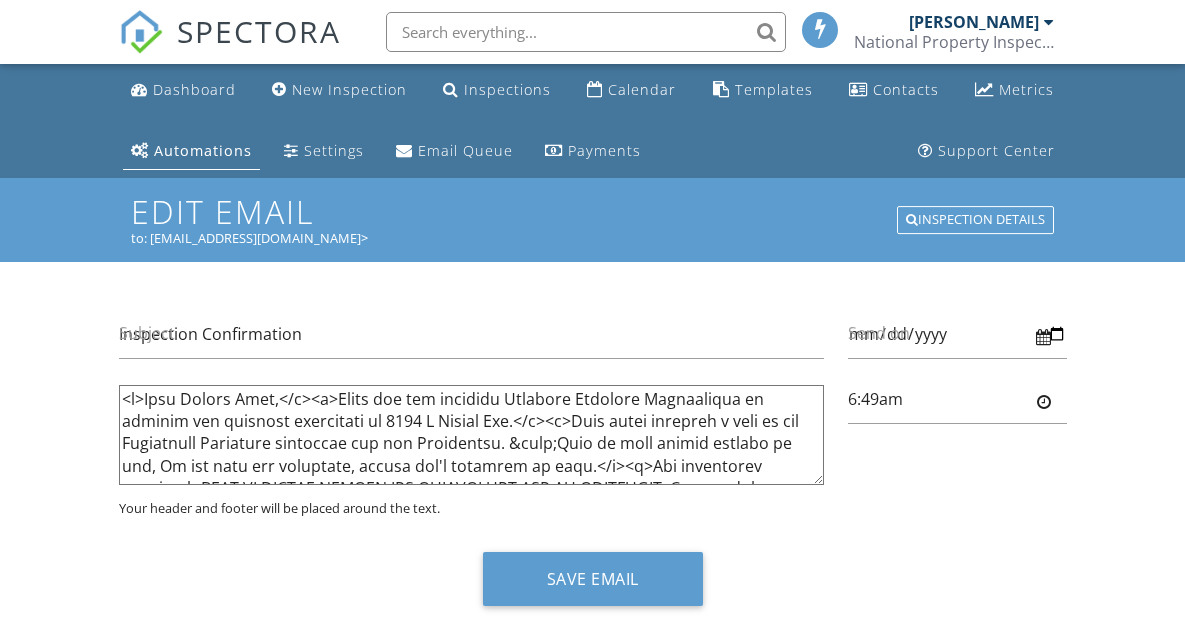 scroll, scrollTop: 0, scrollLeft: 0, axis: both 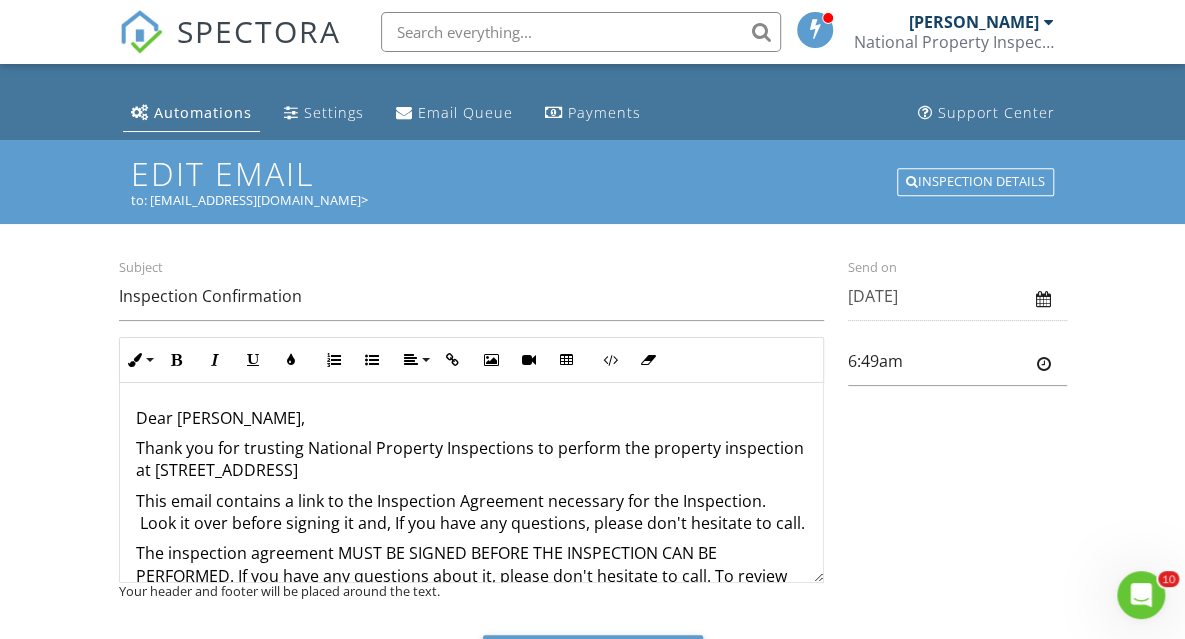 click on "Inspection Details" at bounding box center (975, 182) 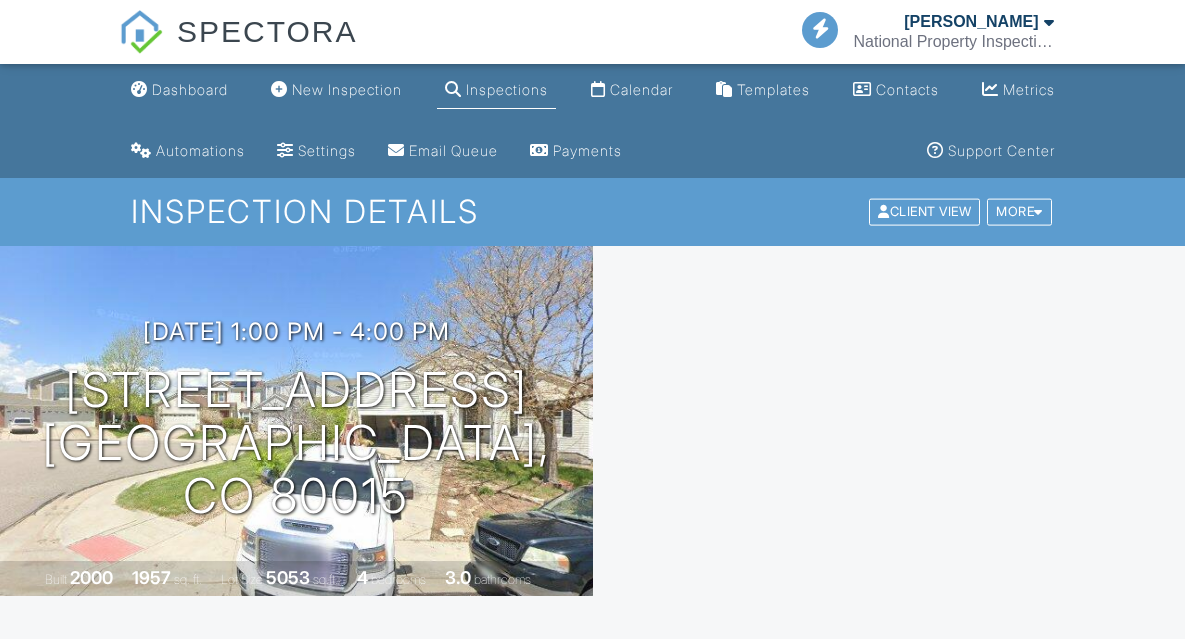 scroll, scrollTop: 0, scrollLeft: 0, axis: both 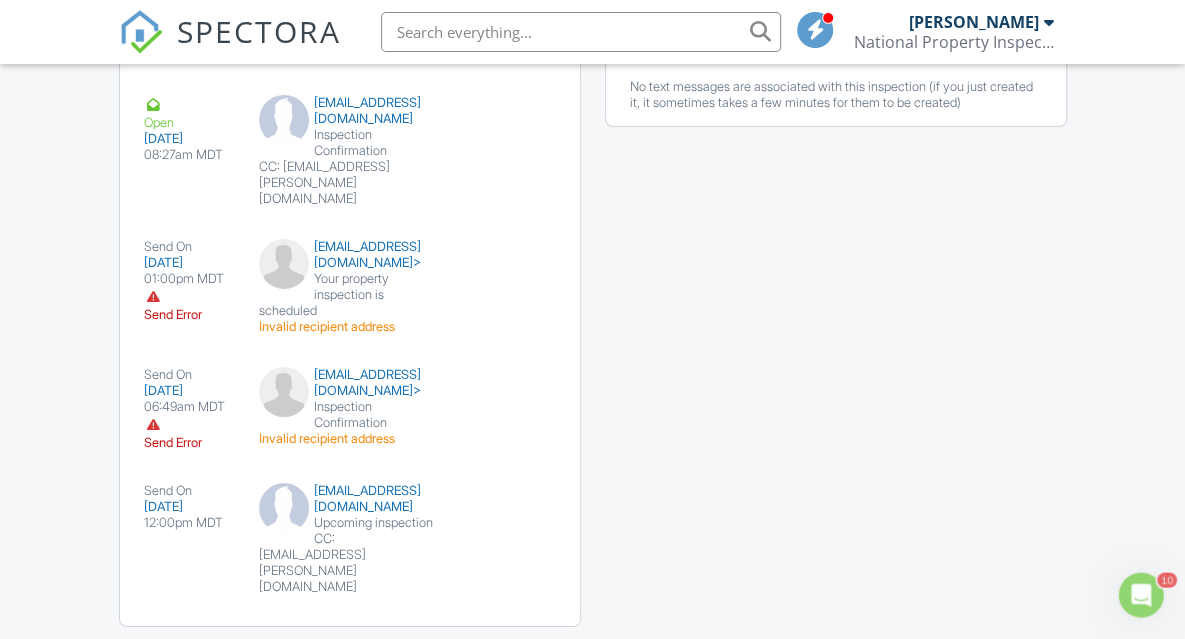 click on "[DATE]" at bounding box center (189, 391) 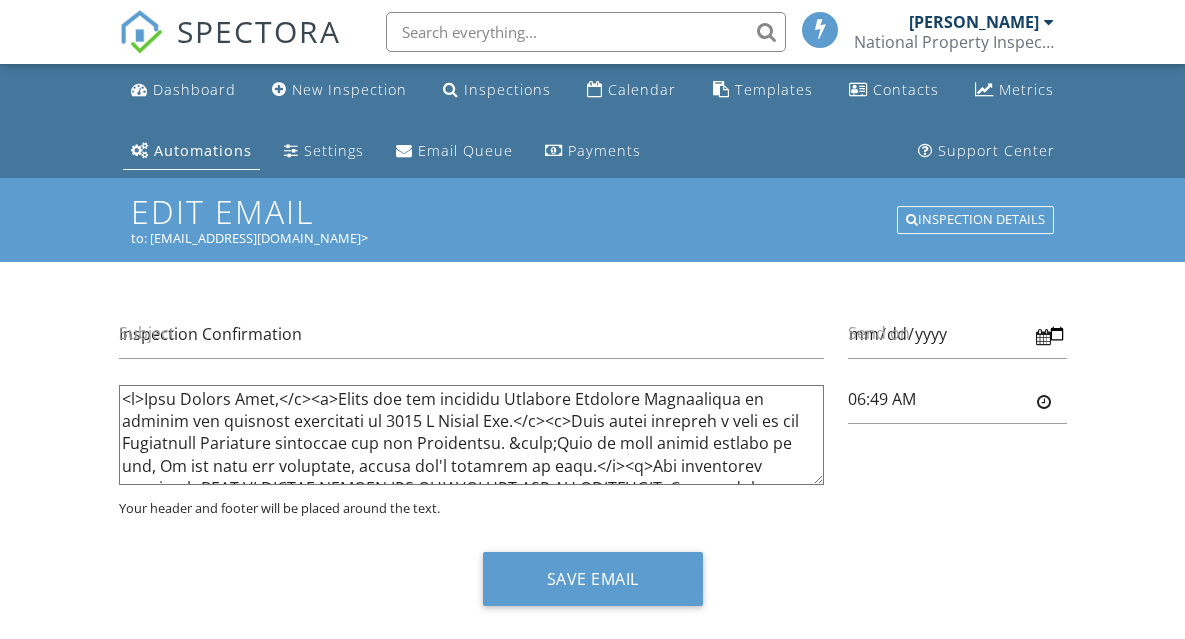 scroll, scrollTop: 0, scrollLeft: 0, axis: both 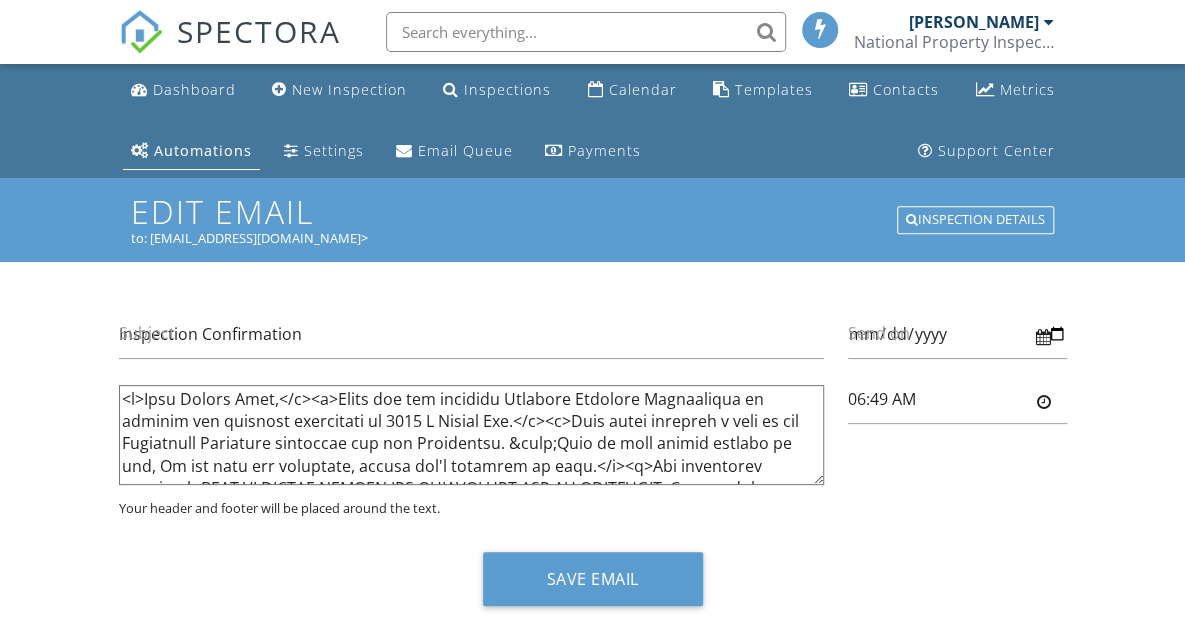 type on "6:49am" 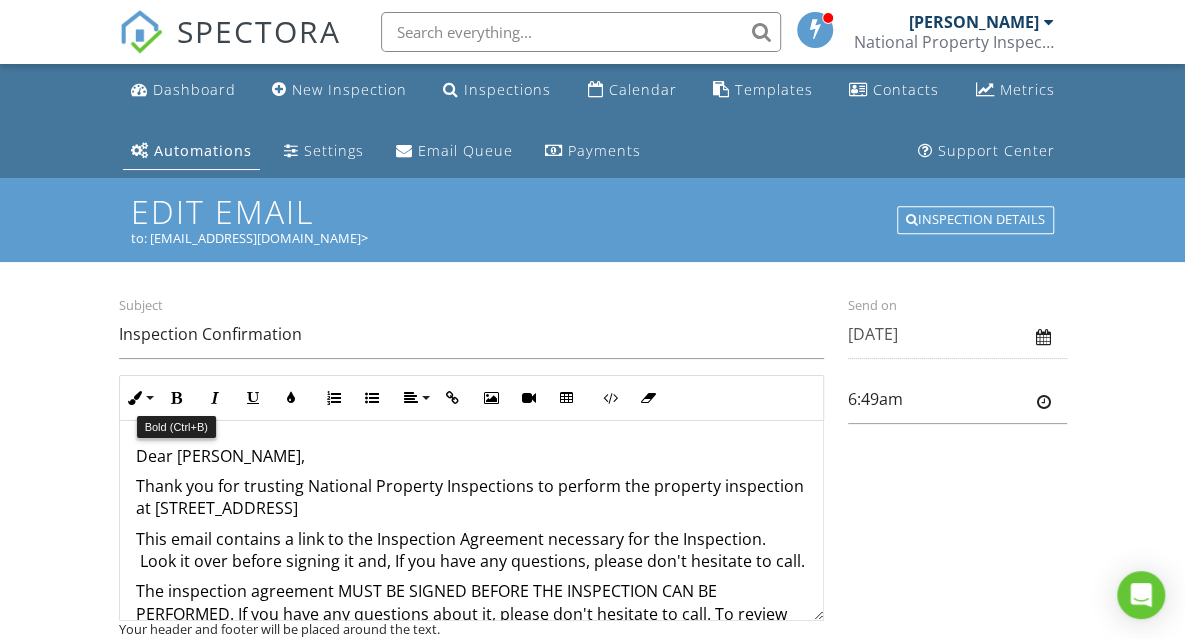 scroll, scrollTop: 0, scrollLeft: 0, axis: both 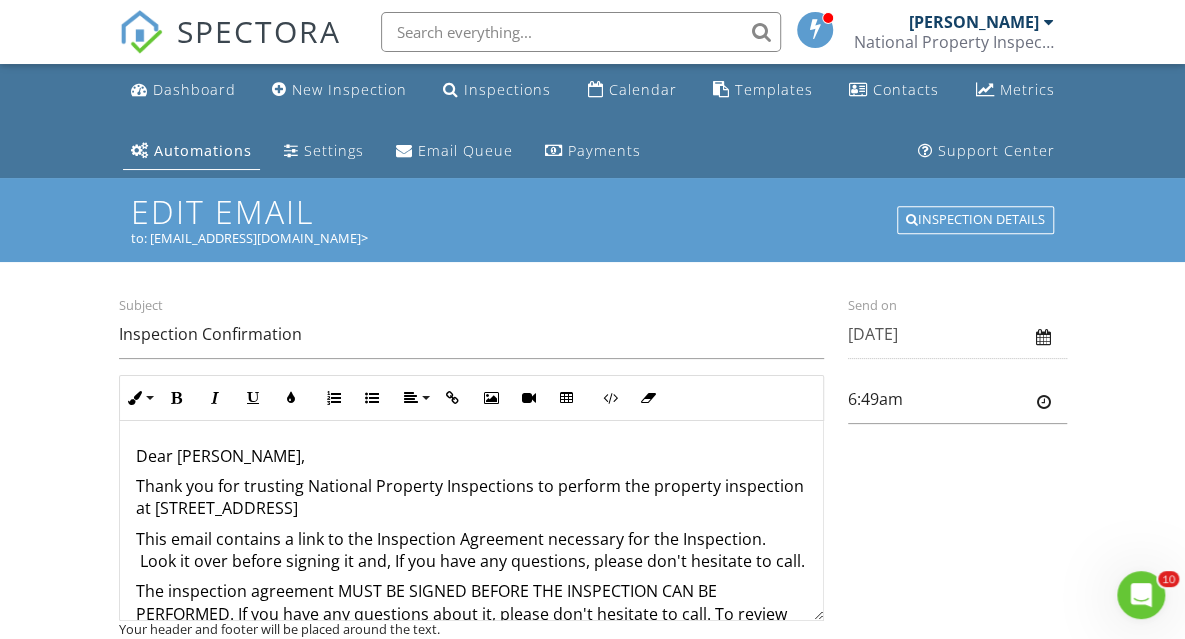 click on "Inspection Details" at bounding box center [975, 220] 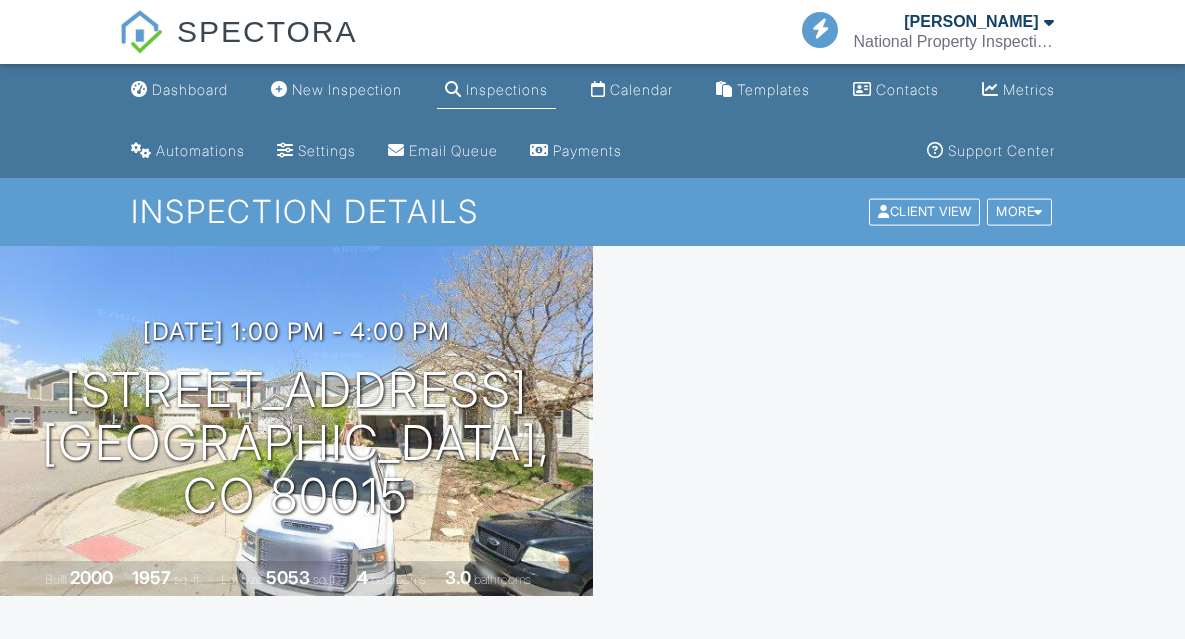 scroll, scrollTop: 0, scrollLeft: 0, axis: both 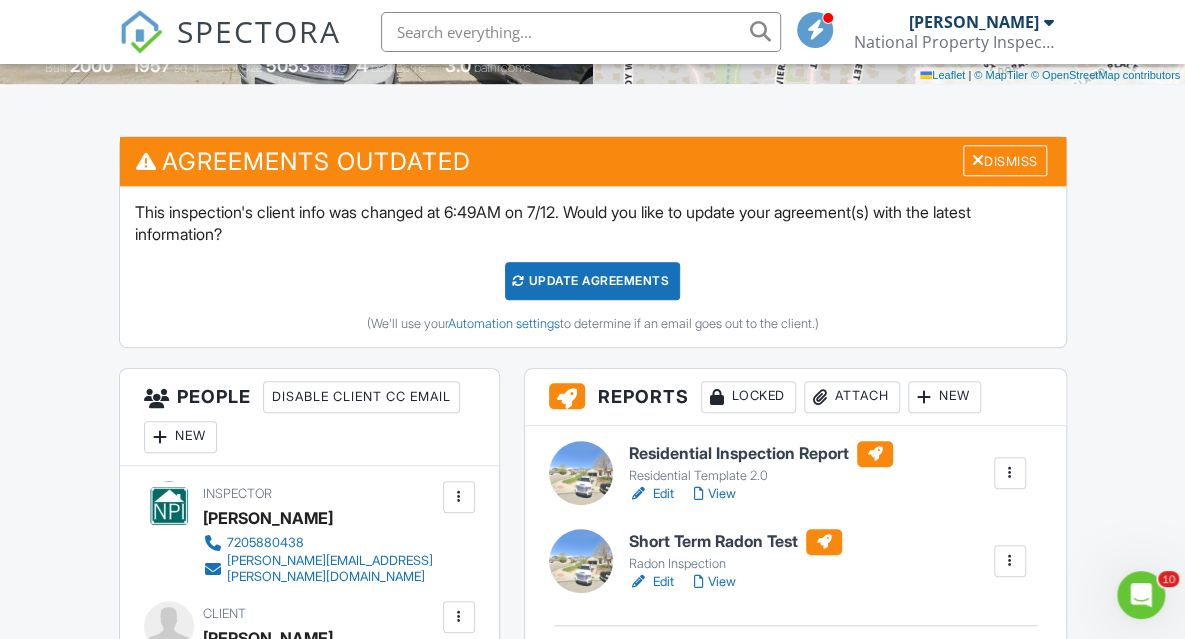 click on "Update Agreements" at bounding box center [592, 281] 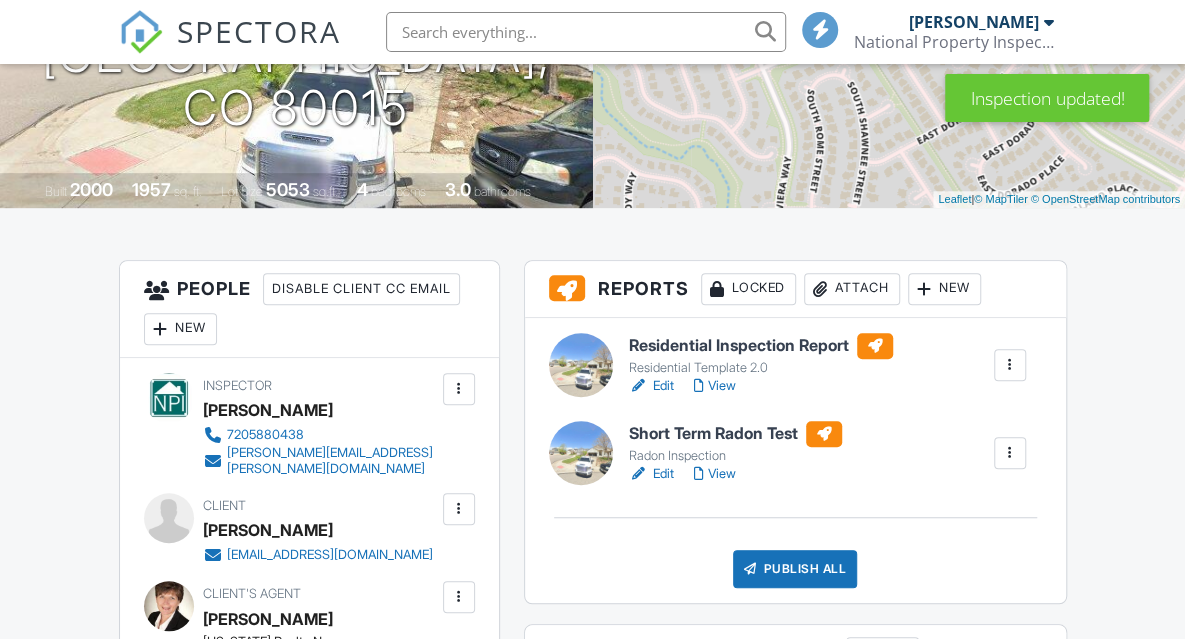 scroll, scrollTop: 506, scrollLeft: 0, axis: vertical 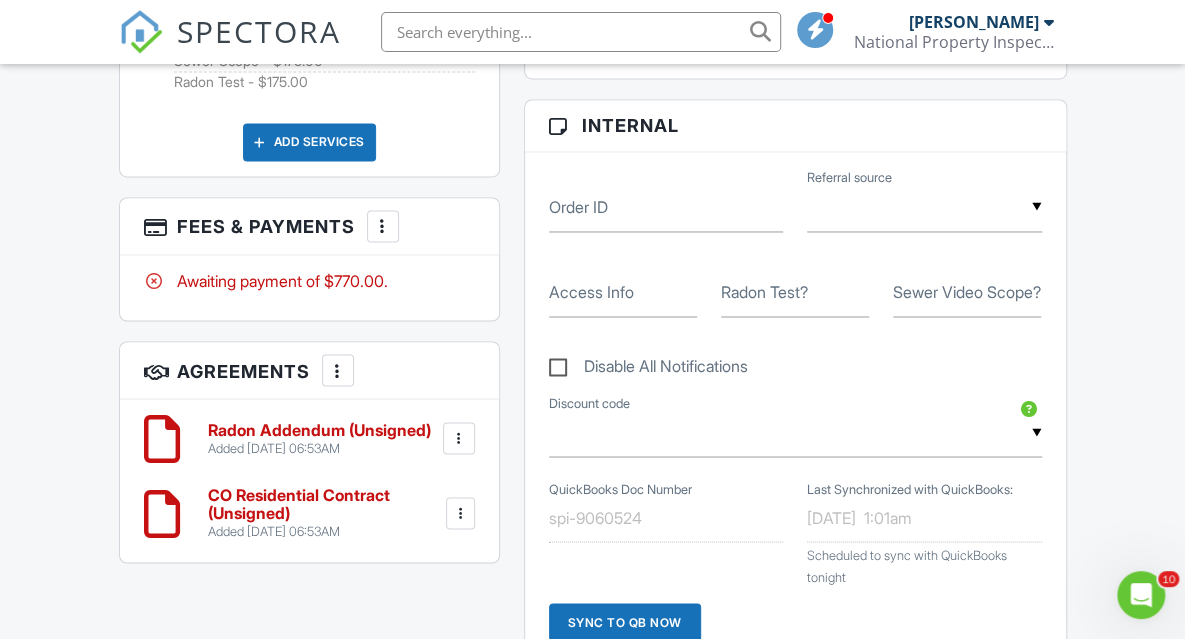 click on "Agreements
More
Add Agreement
Edit Agreement Templates" at bounding box center [309, 370] 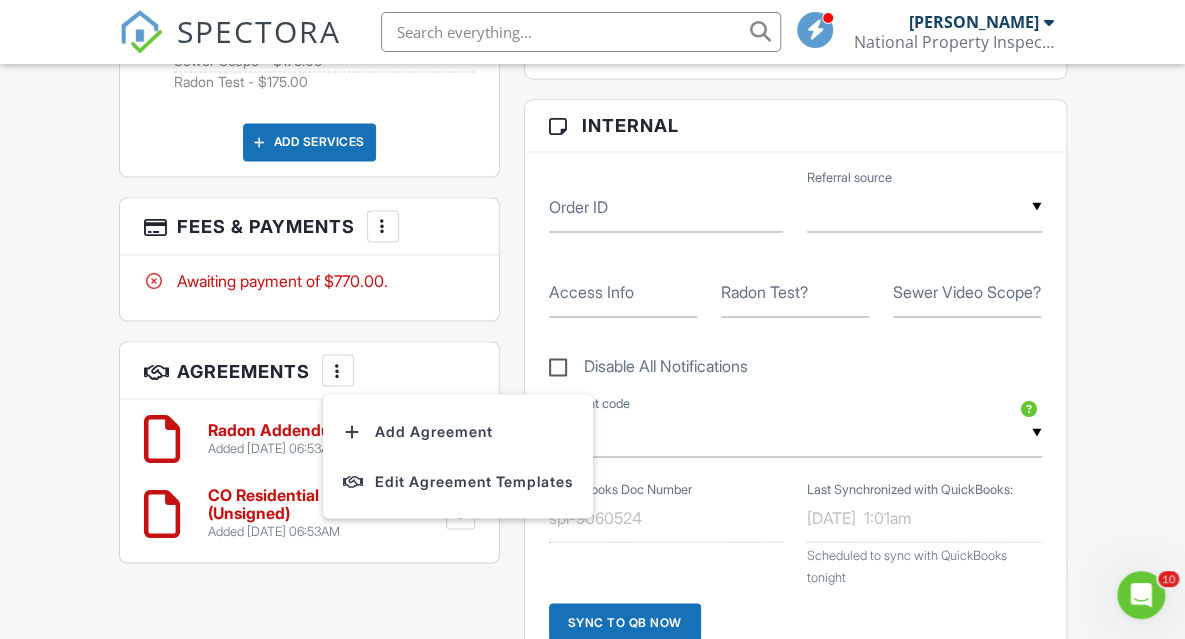 click at bounding box center [338, 370] 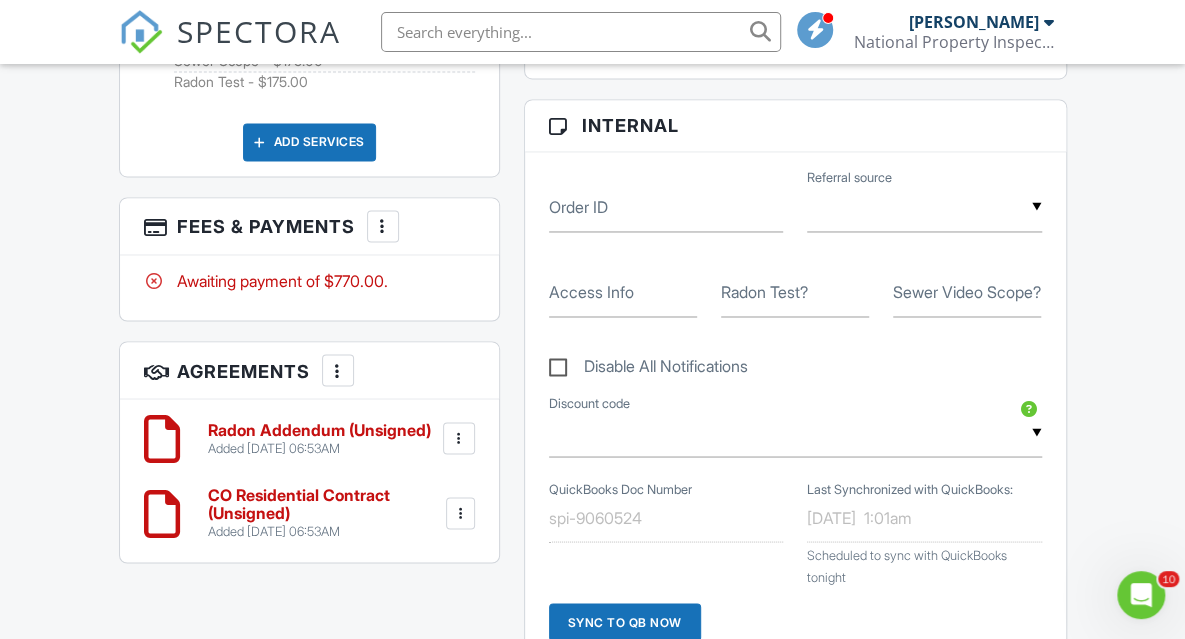 click at bounding box center (459, 438) 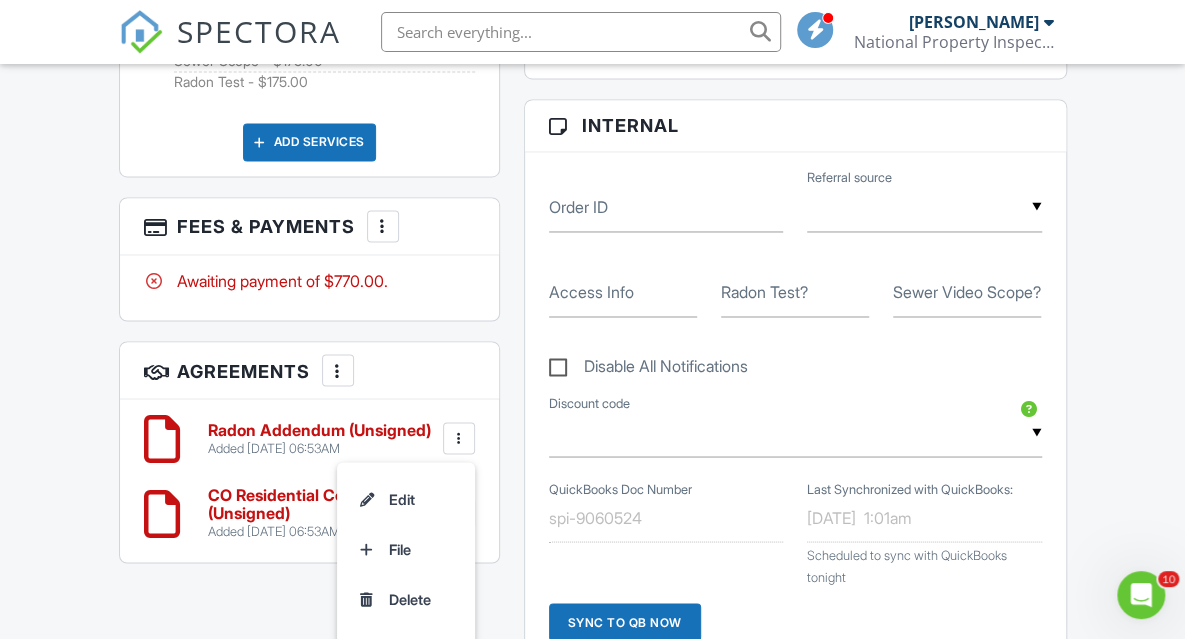 click at bounding box center (459, 438) 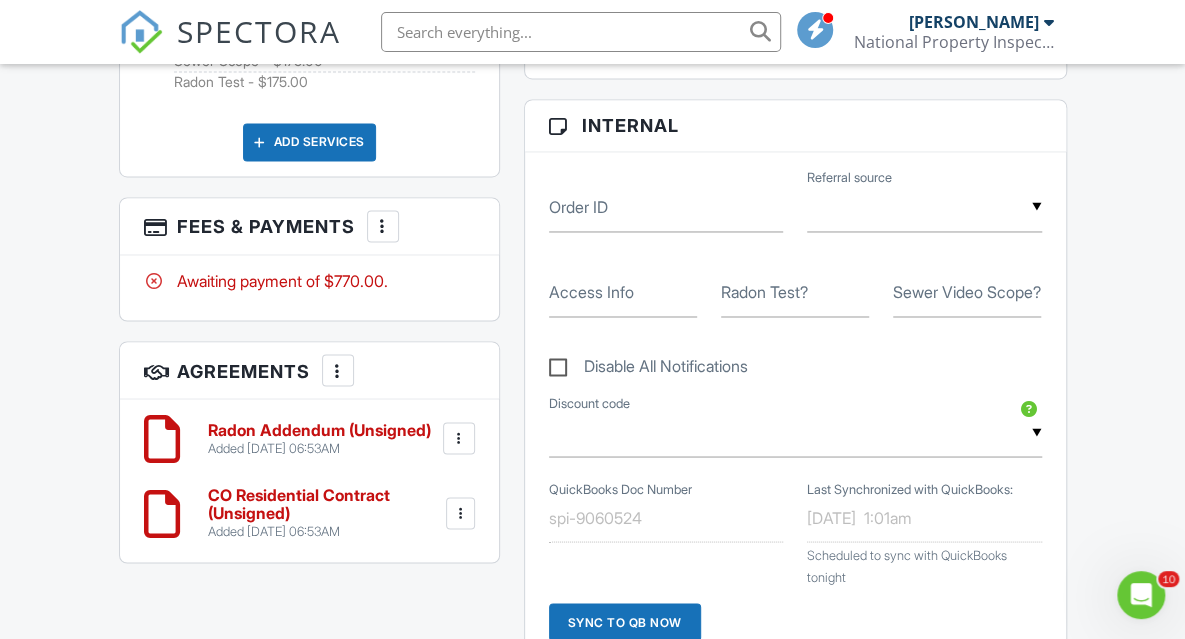 click at bounding box center (460, 513) 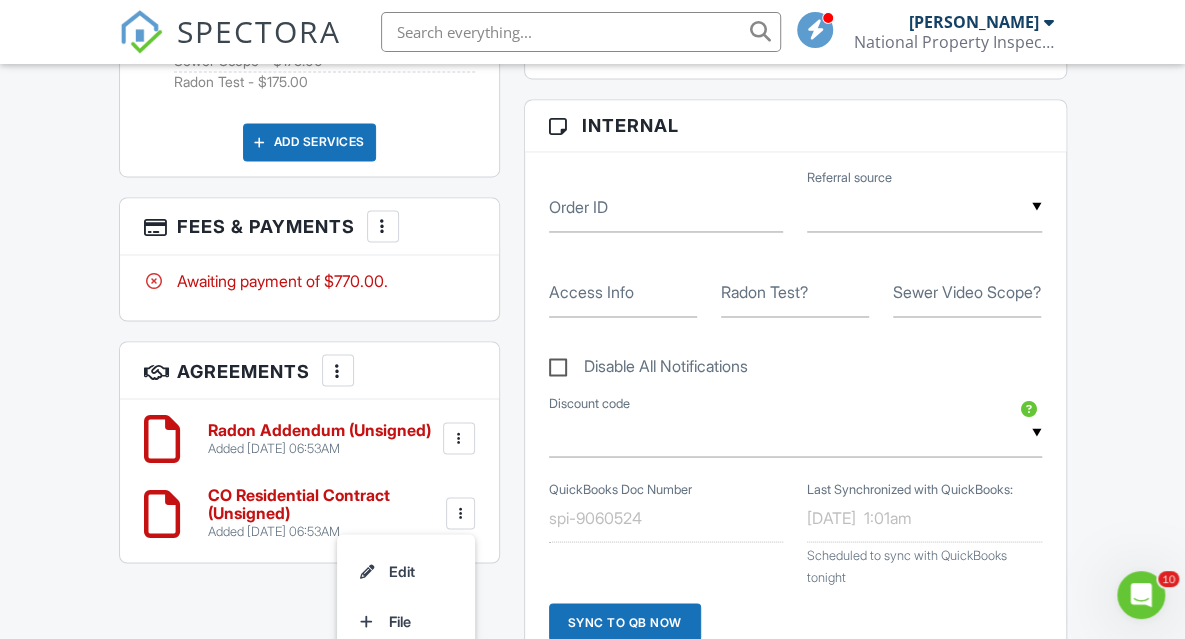 click at bounding box center [460, 513] 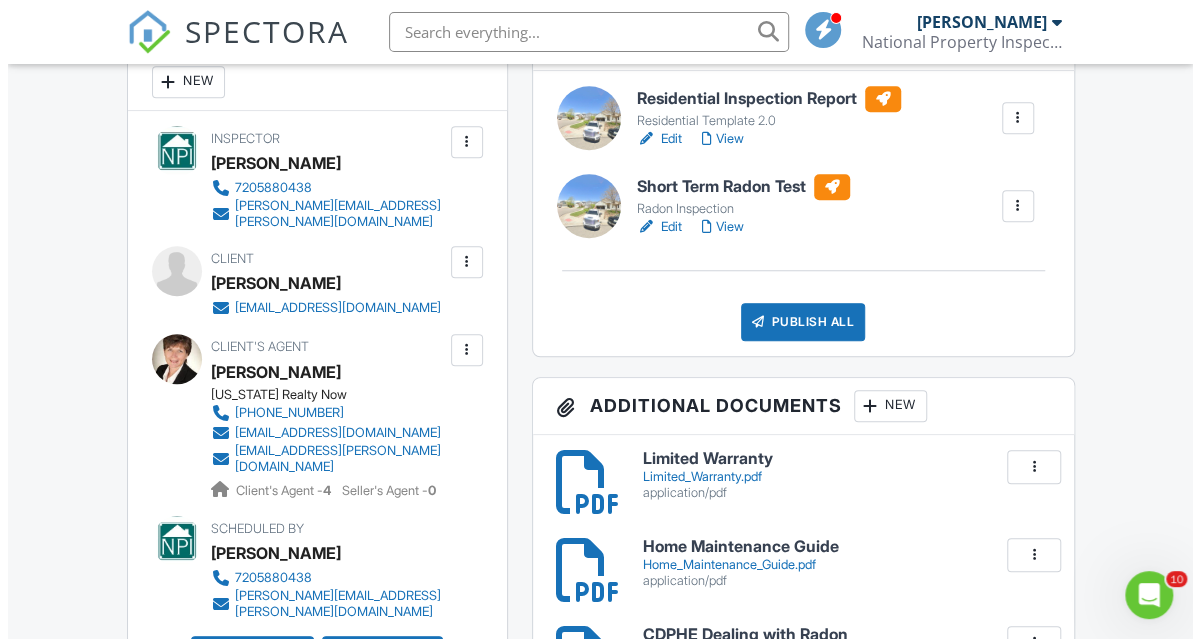 scroll, scrollTop: 631, scrollLeft: 0, axis: vertical 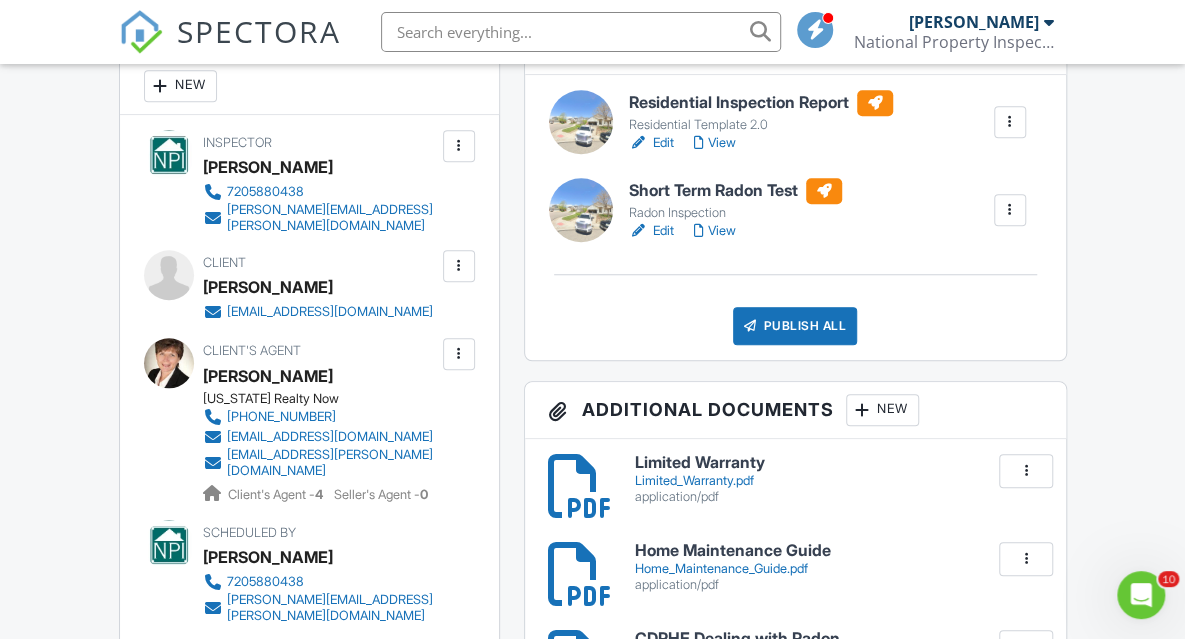 click at bounding box center (459, 266) 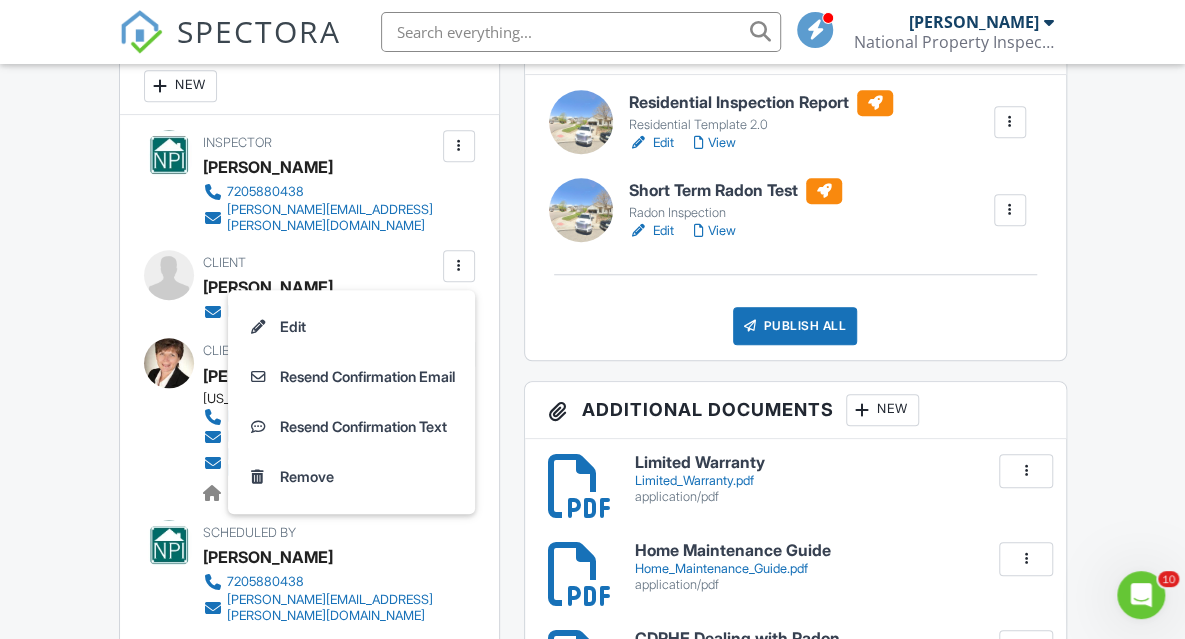 click on "Resend Confirmation Email" at bounding box center [351, 377] 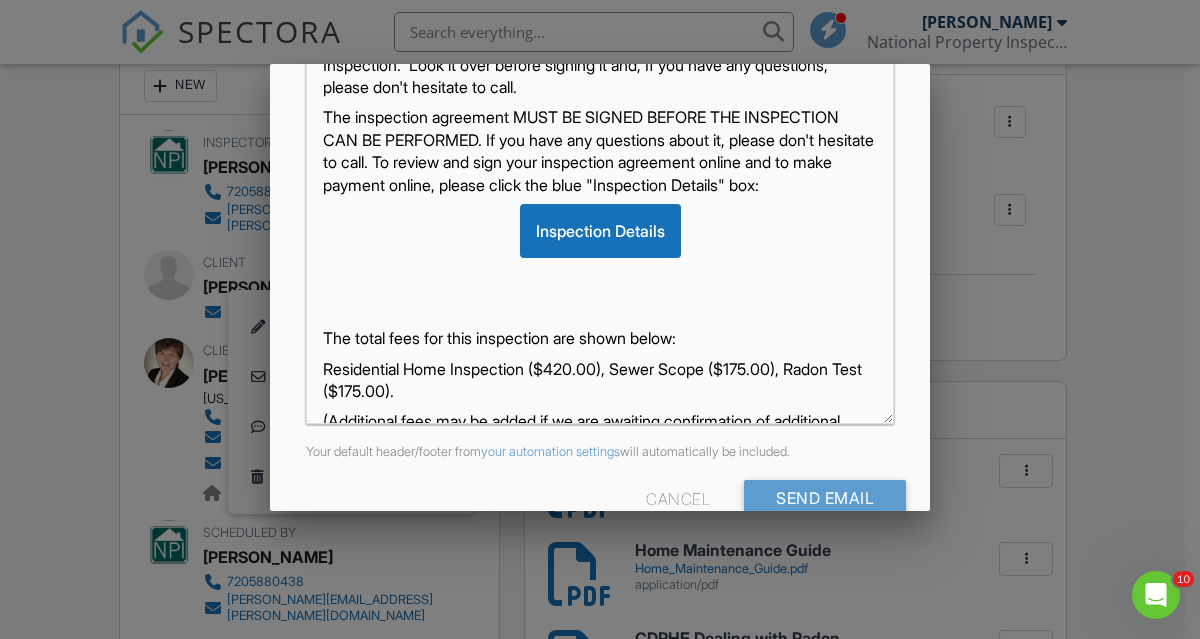 scroll, scrollTop: 534, scrollLeft: 0, axis: vertical 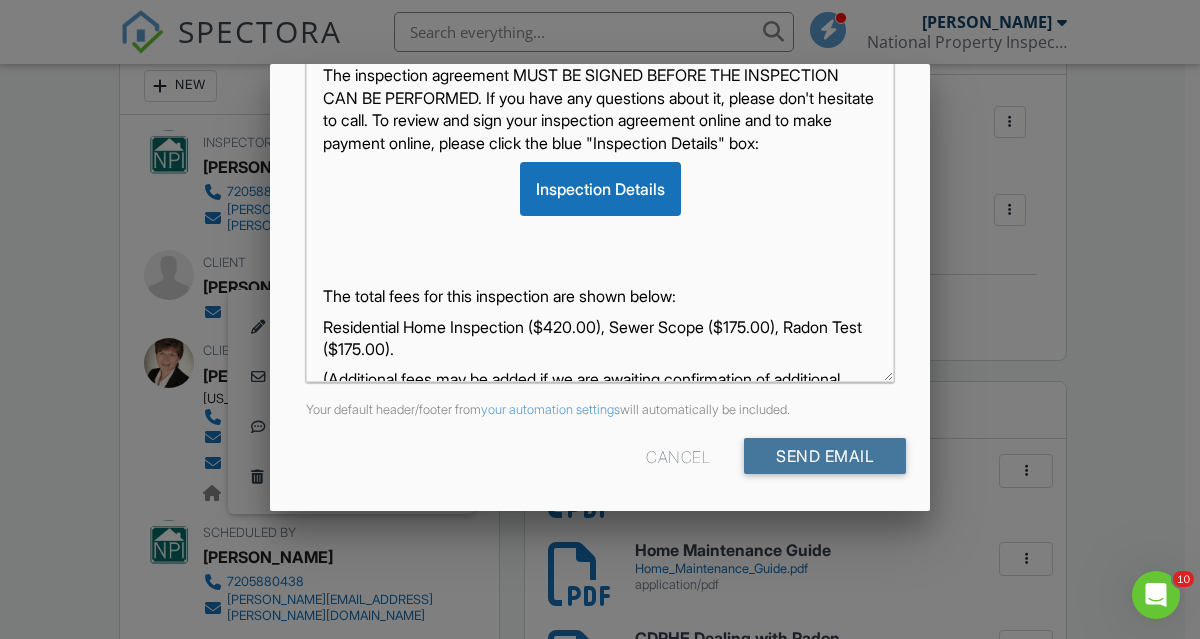 click on "Send Email" at bounding box center [825, 456] 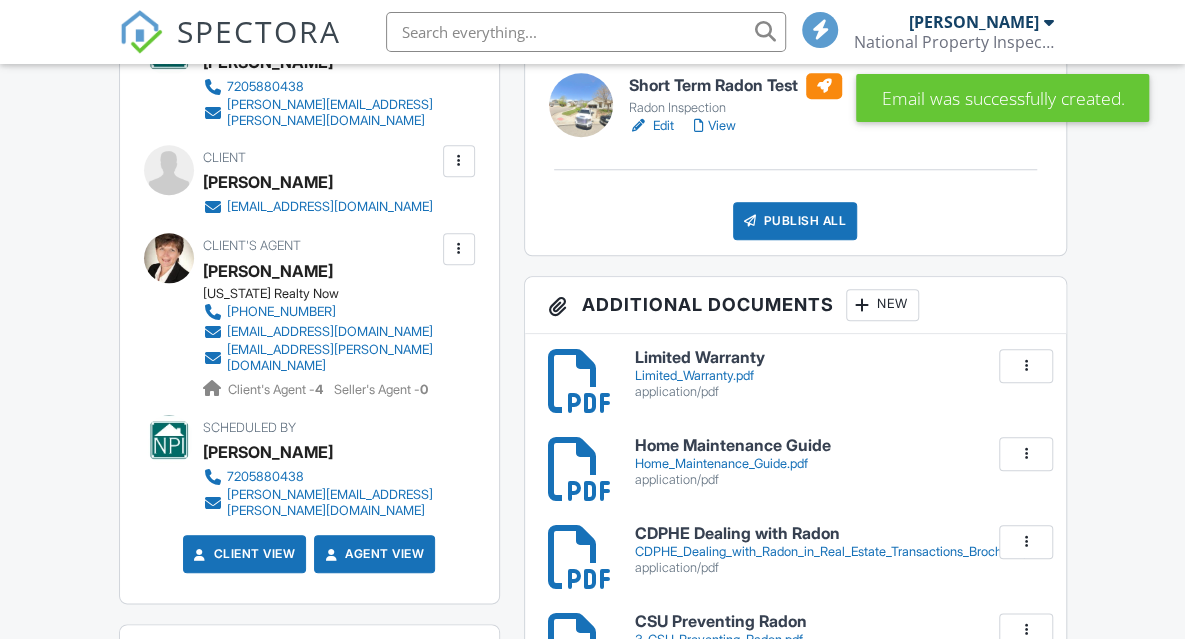 scroll, scrollTop: 736, scrollLeft: 0, axis: vertical 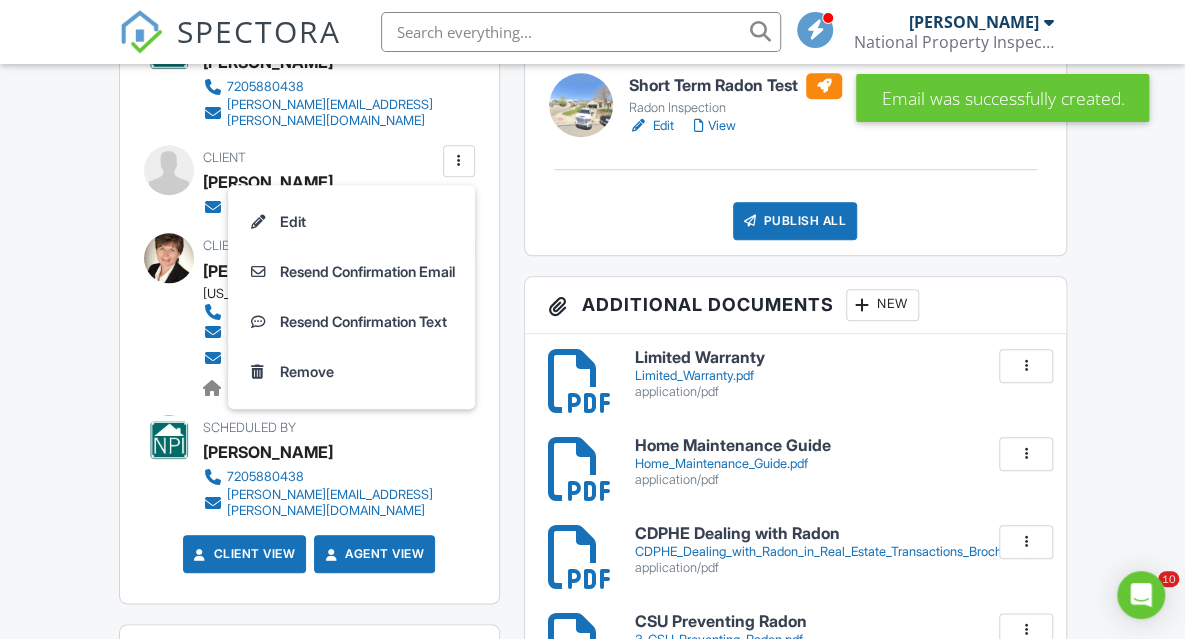 click on "Reports
Locked
Attach
New
Residential Inspection Report
Residential Template 2.0
Edit
View
Quick Publish
Copy
[GEOGRAPHIC_DATA]
Short Term Radon Test
Radon Inspection
Edit
View
Quick Publish
Copy
[GEOGRAPHIC_DATA]
Publish All
Checking report completion
Publish report?
Before publishing from the web, click "Preview/Publish" in the Report Editor to save your changes ( don't know where that is? ). If this is not clicked, your latest changes may not appear in the report.
This will make this report available to your client and/or agent. It will not send out a notification.
To send an email, use 'Publish All' below or jump into the report and use the 'Publish' button there.
Cancel
Publish
Share archived report
To
Subject
Text" at bounding box center (795, 1088) 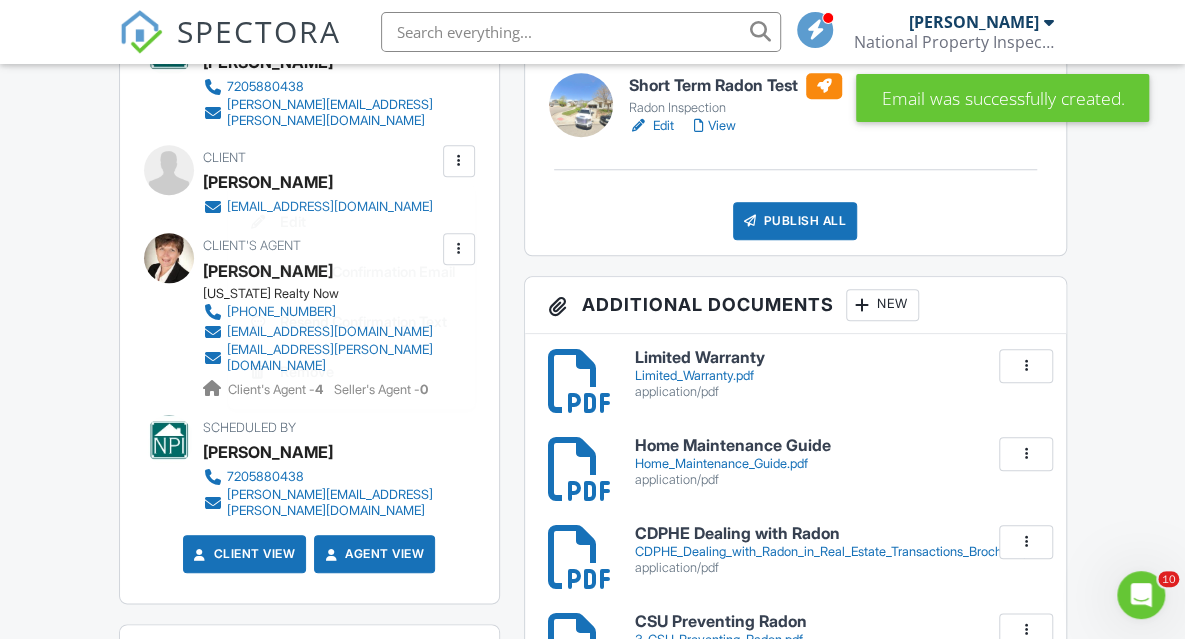 scroll, scrollTop: 0, scrollLeft: 0, axis: both 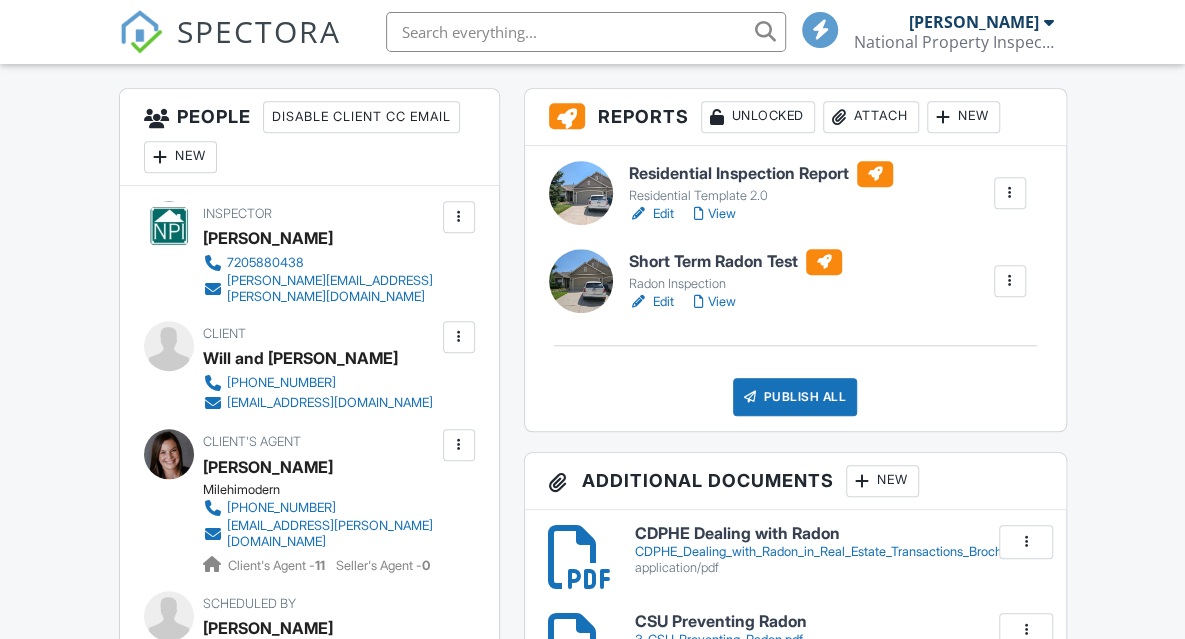 click on "View" at bounding box center [715, 214] 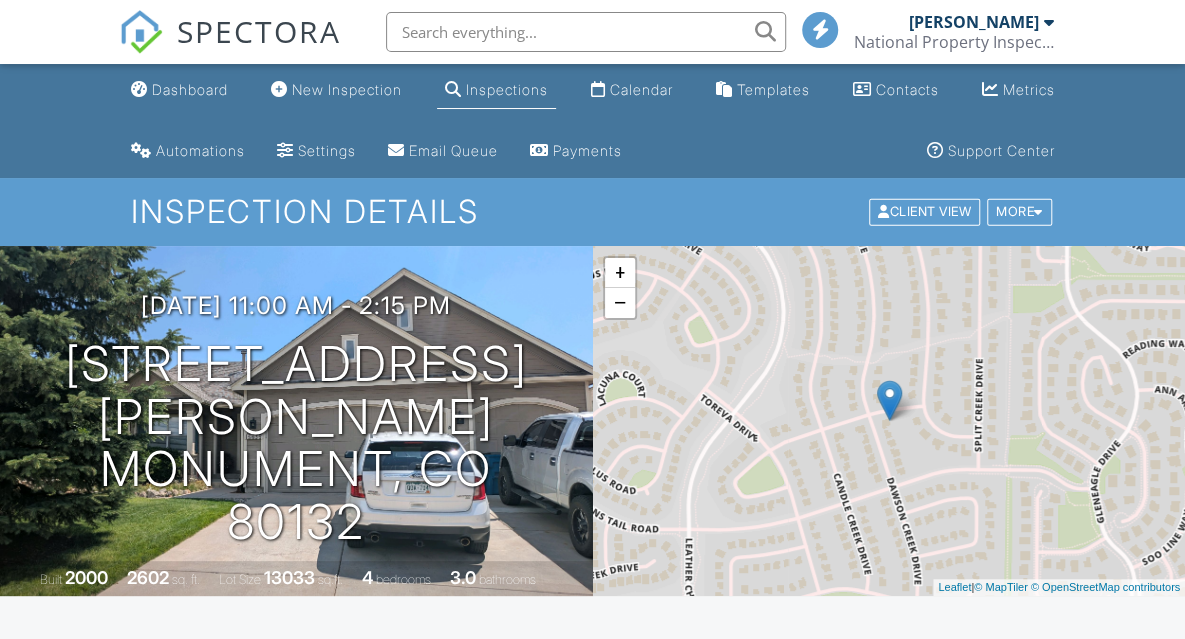 scroll, scrollTop: 406, scrollLeft: 0, axis: vertical 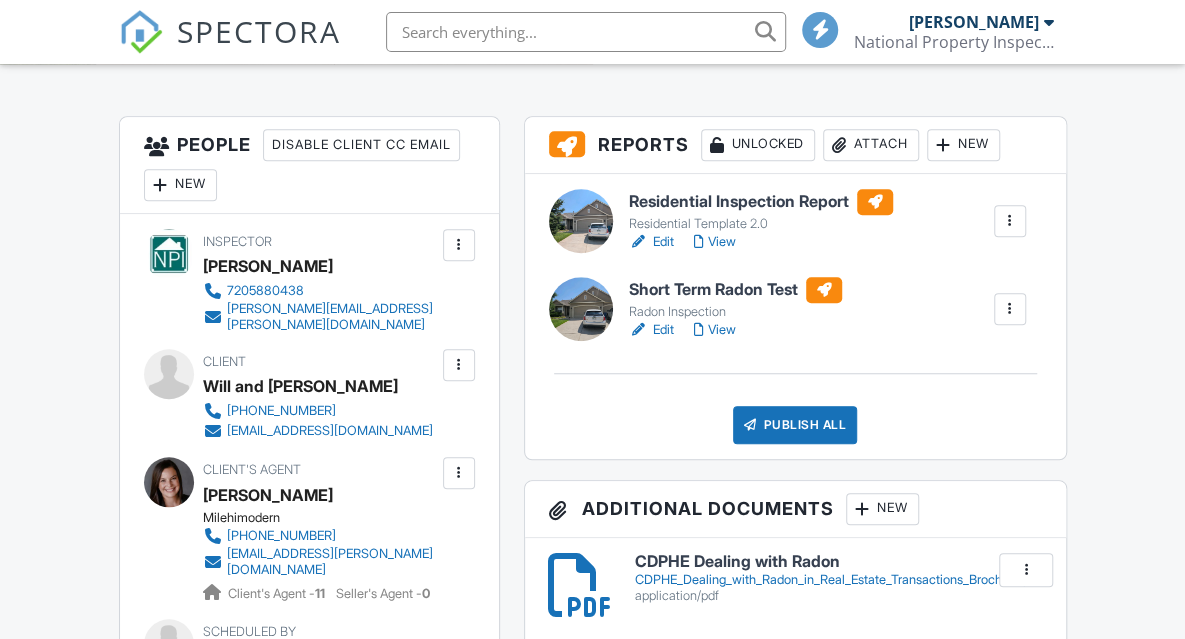 click on "Publish All" at bounding box center [795, 425] 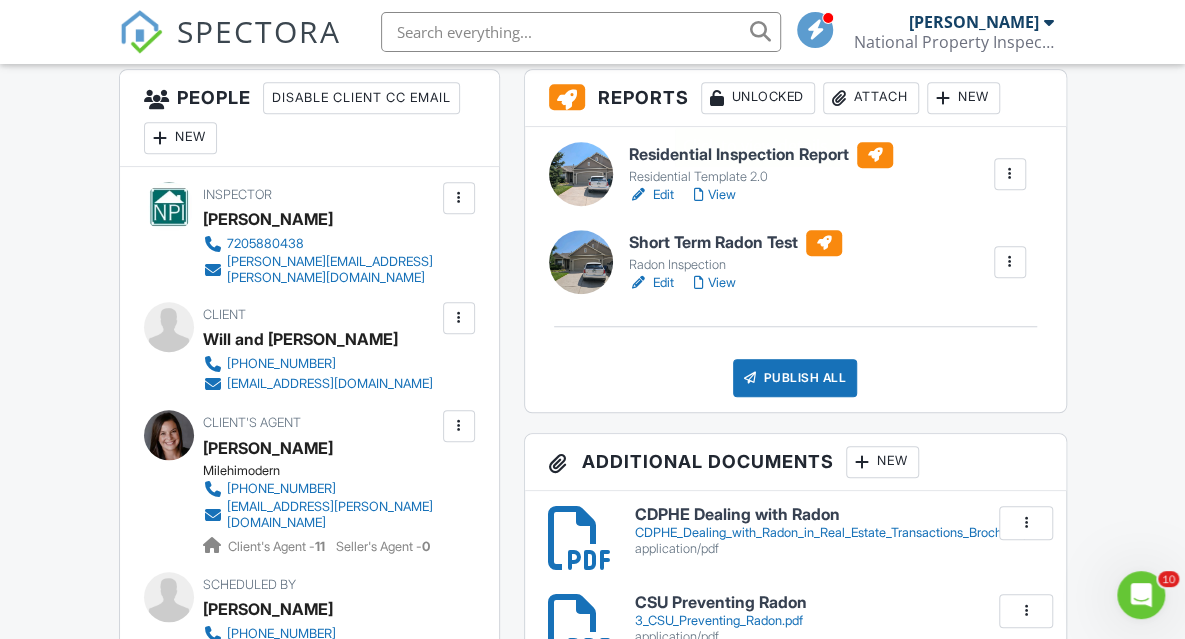 scroll, scrollTop: 0, scrollLeft: 0, axis: both 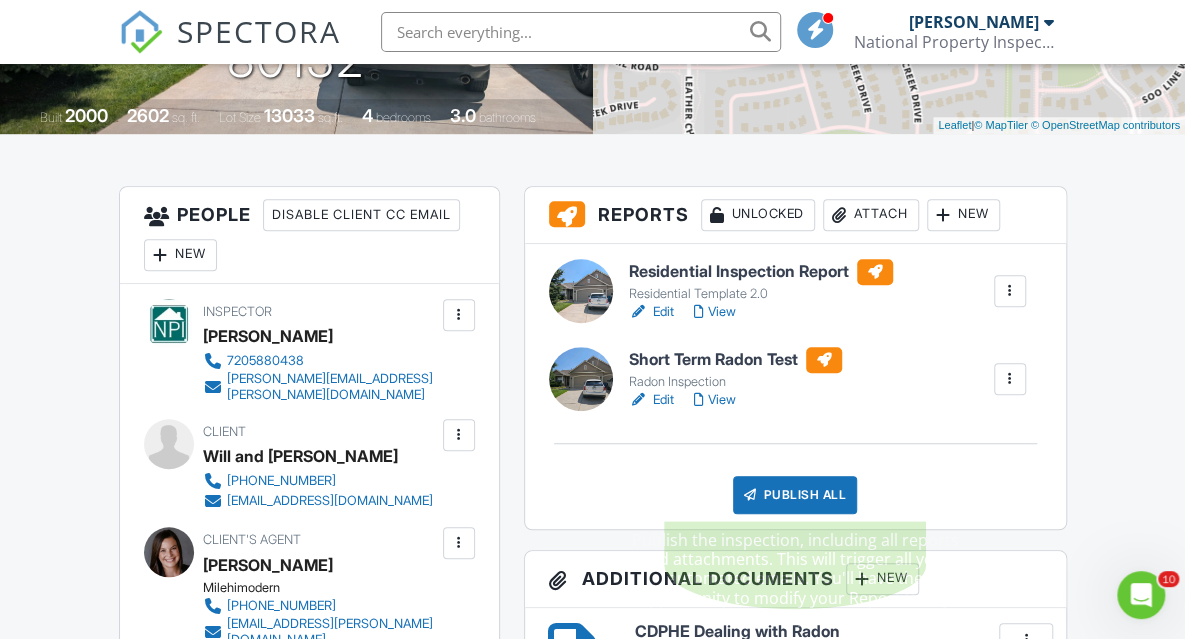click on "Publish All" at bounding box center [795, 495] 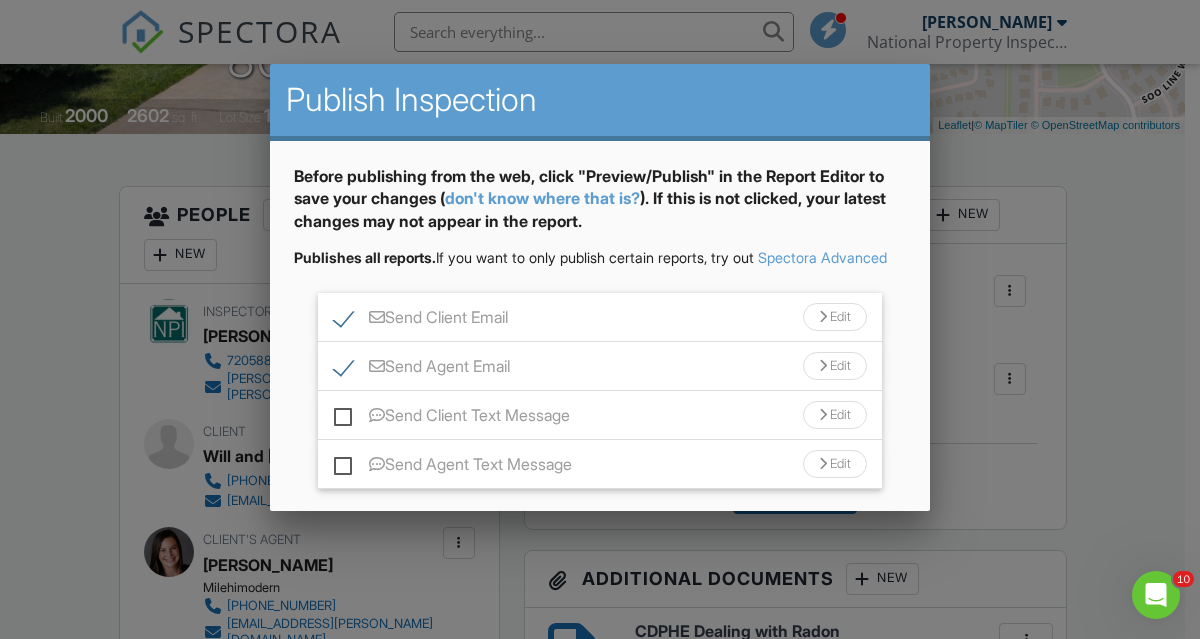 scroll, scrollTop: 140, scrollLeft: 0, axis: vertical 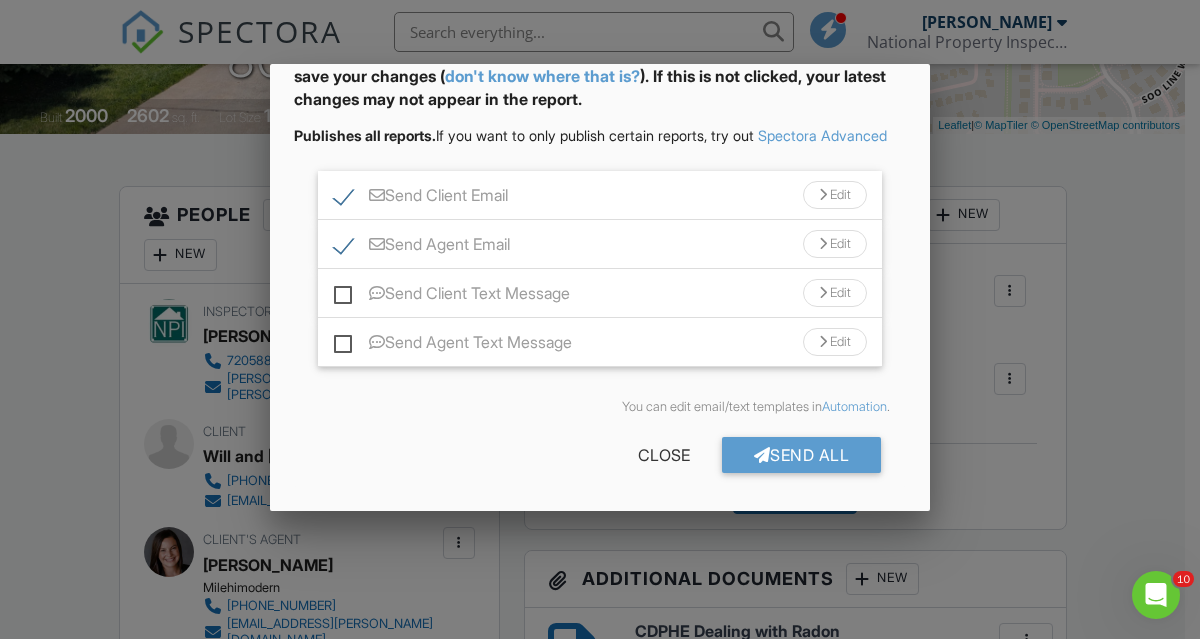click on "Send All" at bounding box center [802, 455] 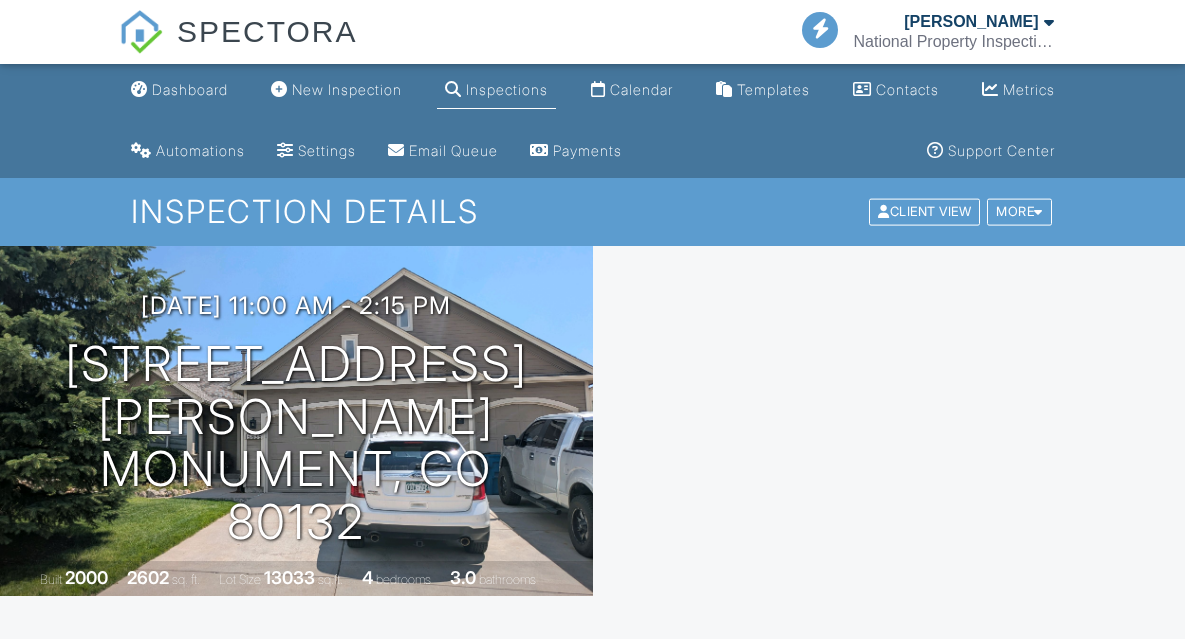 scroll, scrollTop: 360, scrollLeft: 0, axis: vertical 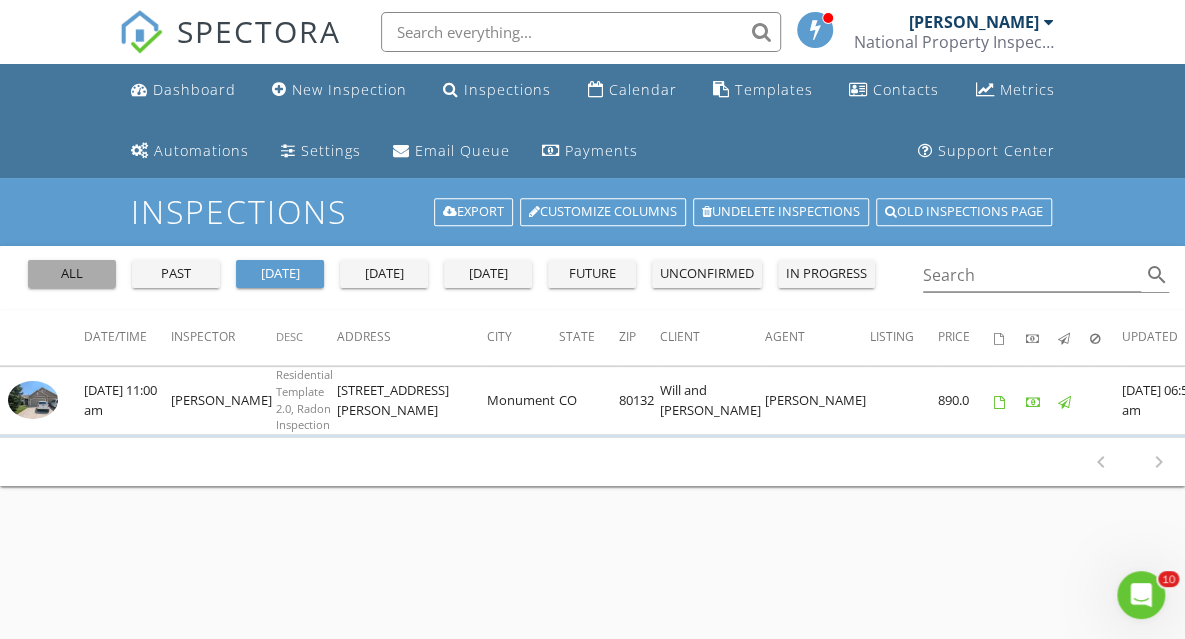 click on "all" at bounding box center (72, 274) 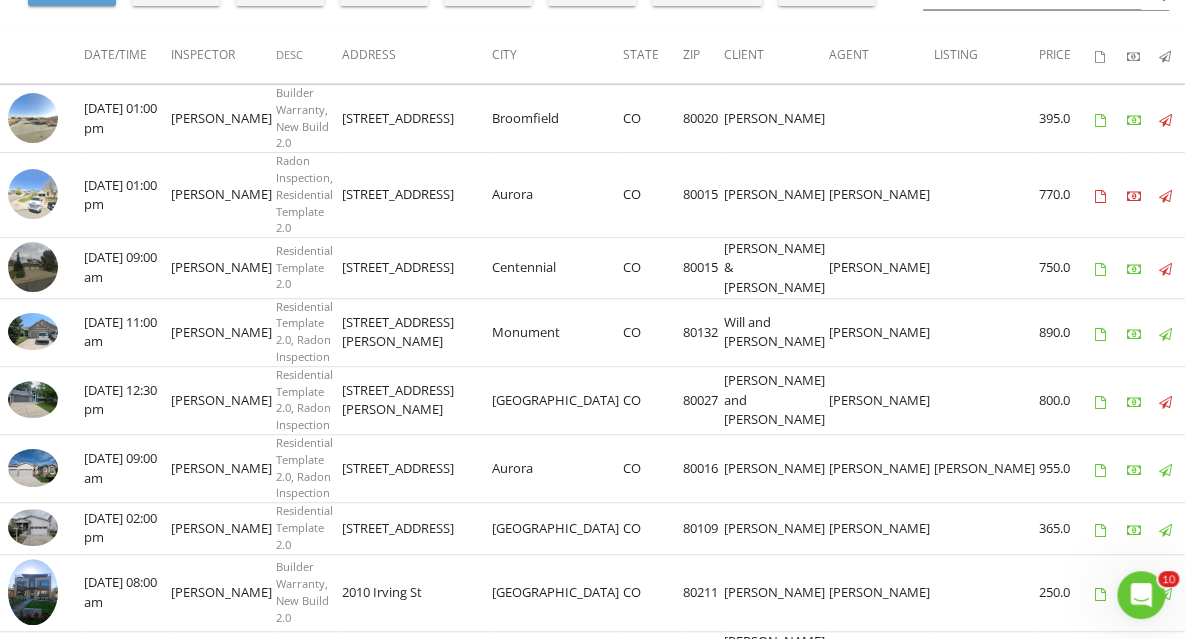 scroll, scrollTop: 279, scrollLeft: 0, axis: vertical 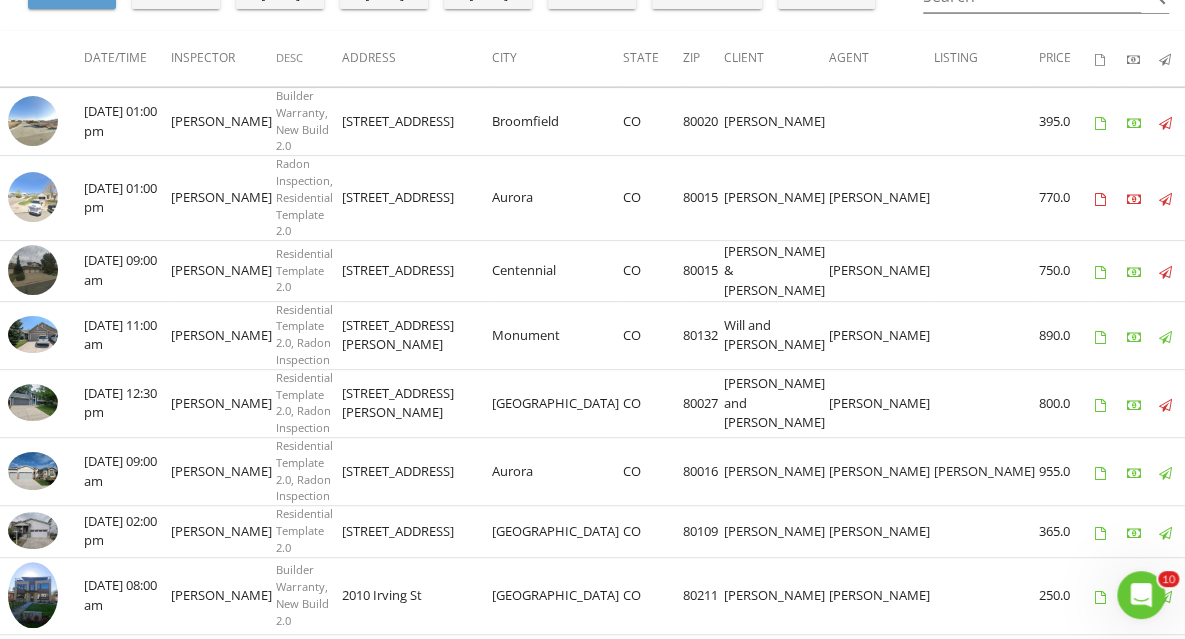 click at bounding box center (33, 121) 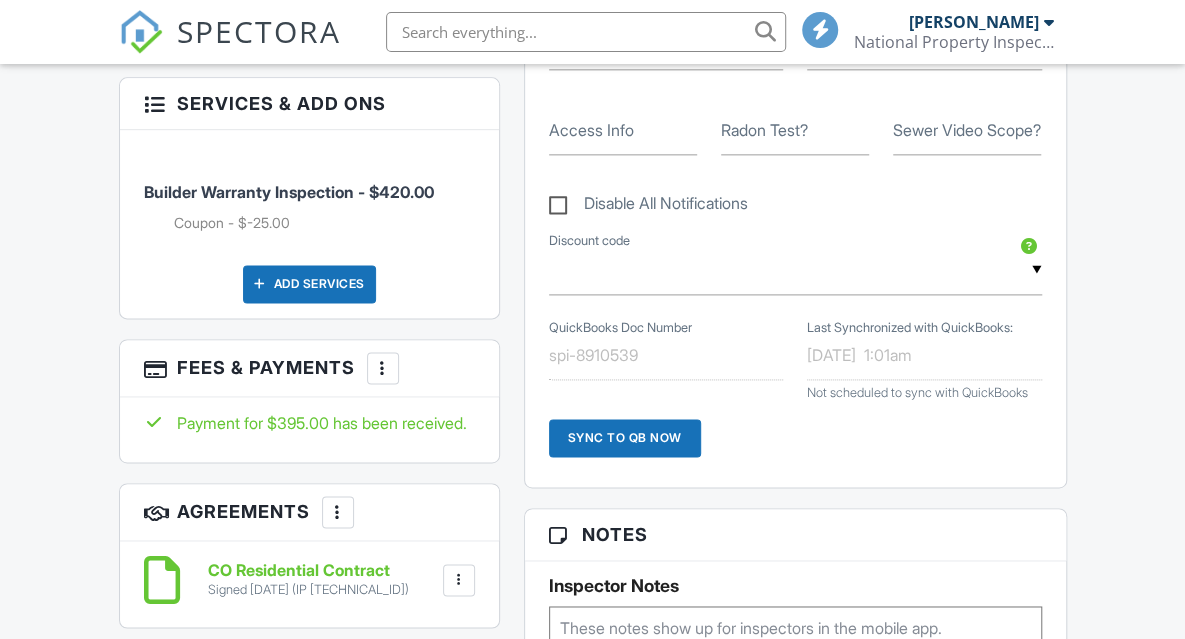scroll, scrollTop: 1134, scrollLeft: 0, axis: vertical 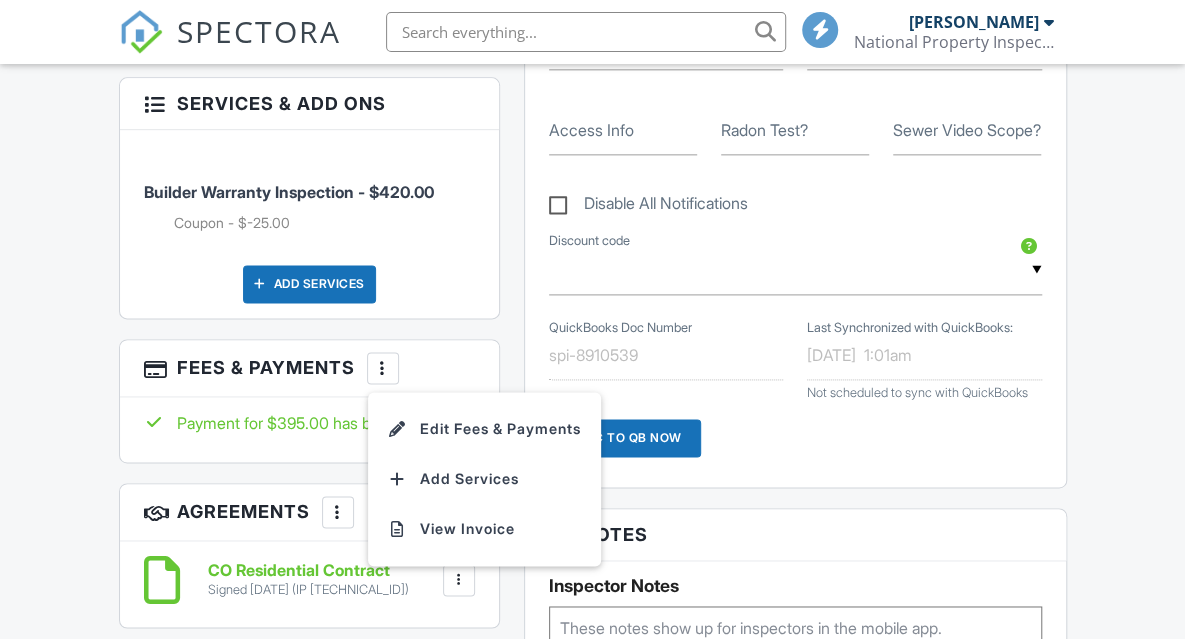 click on "Edit Fees & Payments" at bounding box center [484, 429] 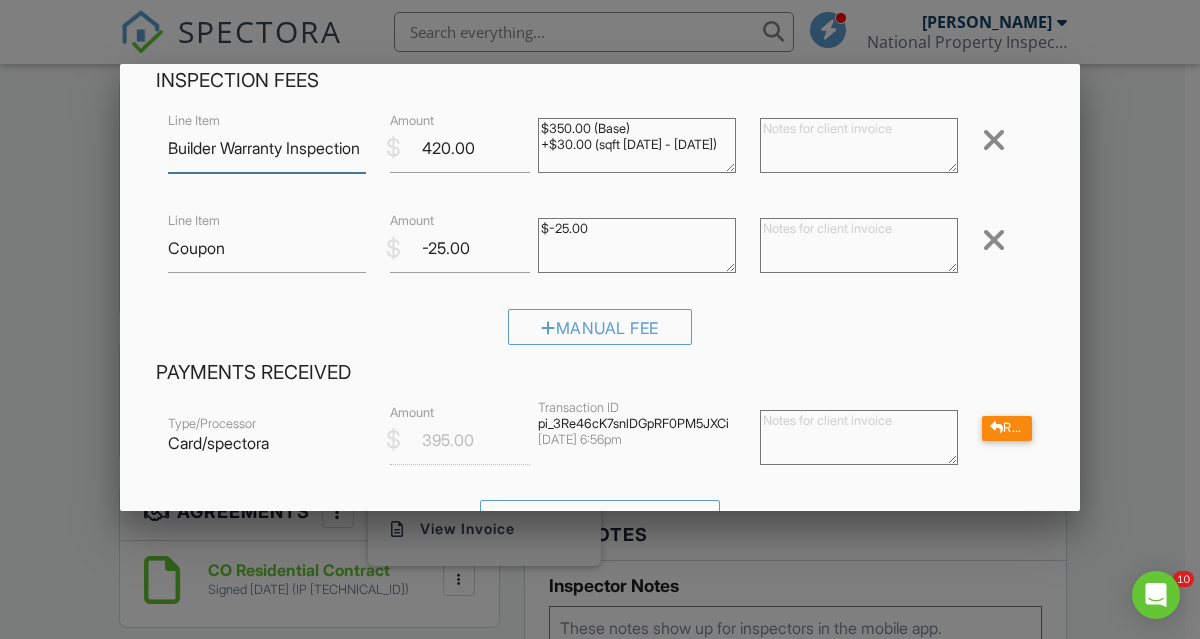 scroll, scrollTop: 164, scrollLeft: 0, axis: vertical 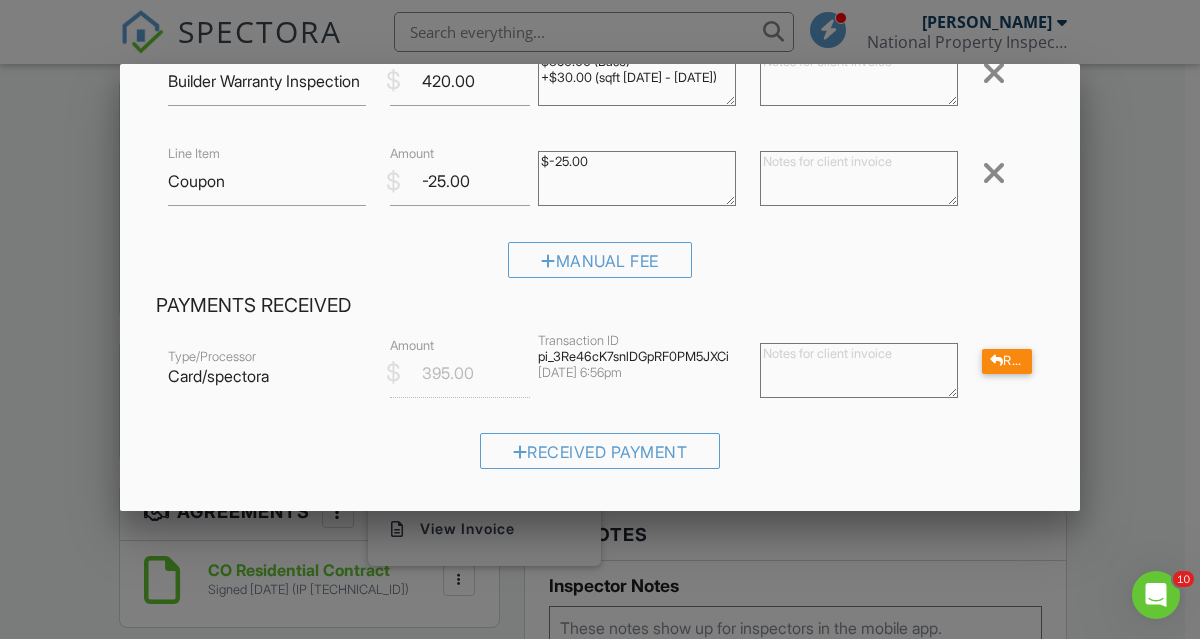 click at bounding box center [600, 299] 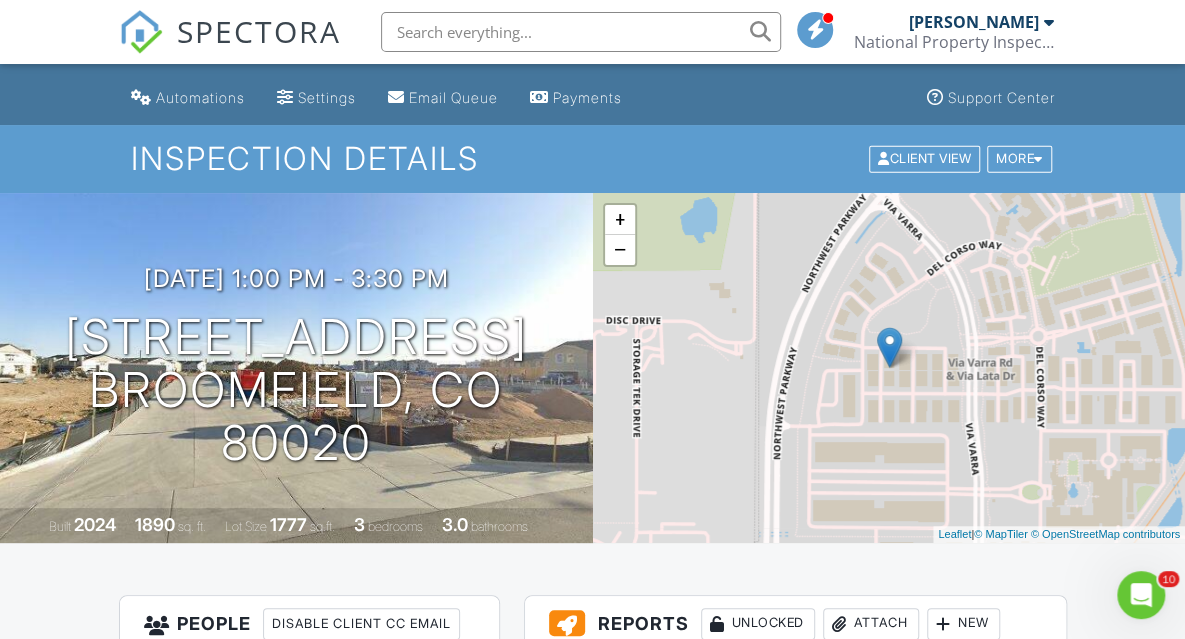 scroll, scrollTop: 0, scrollLeft: 0, axis: both 